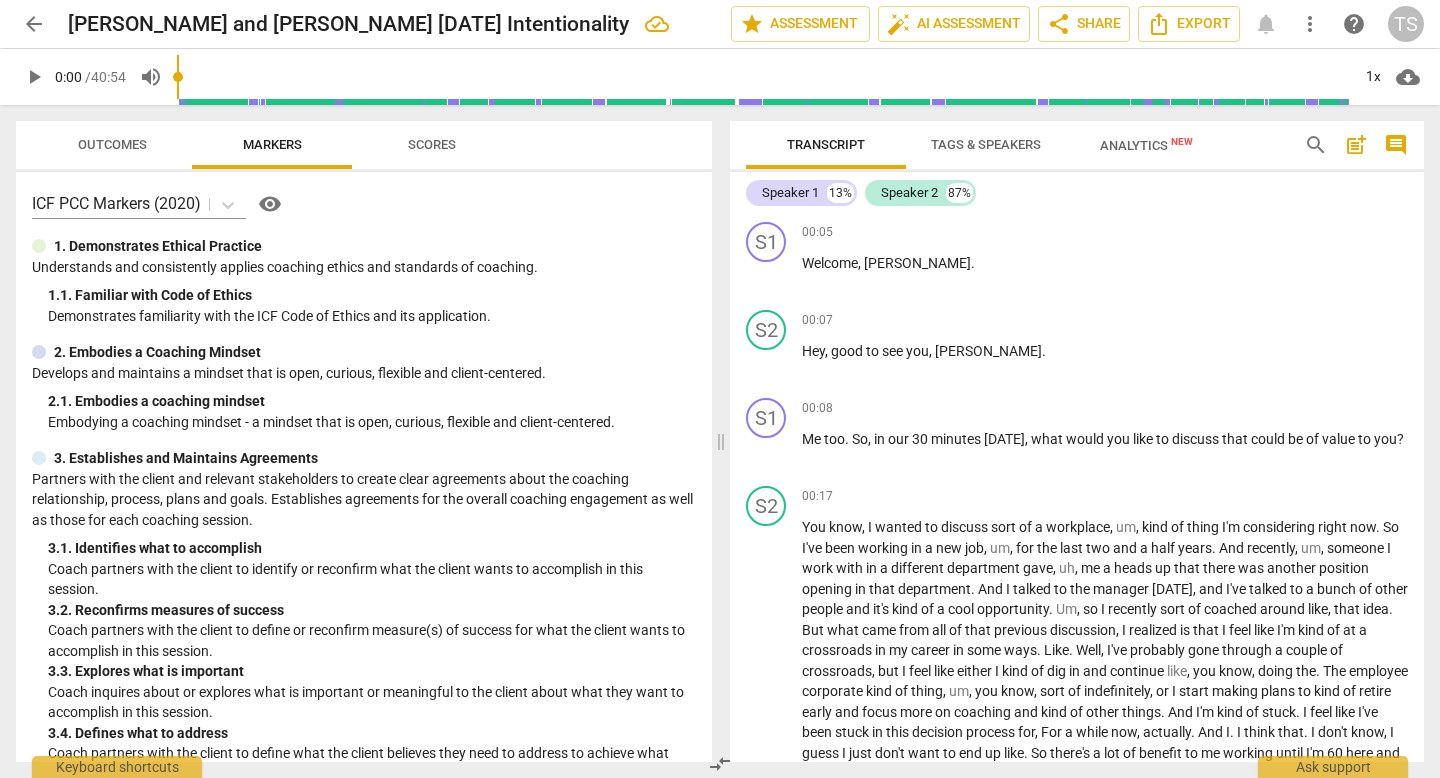 scroll, scrollTop: 0, scrollLeft: 0, axis: both 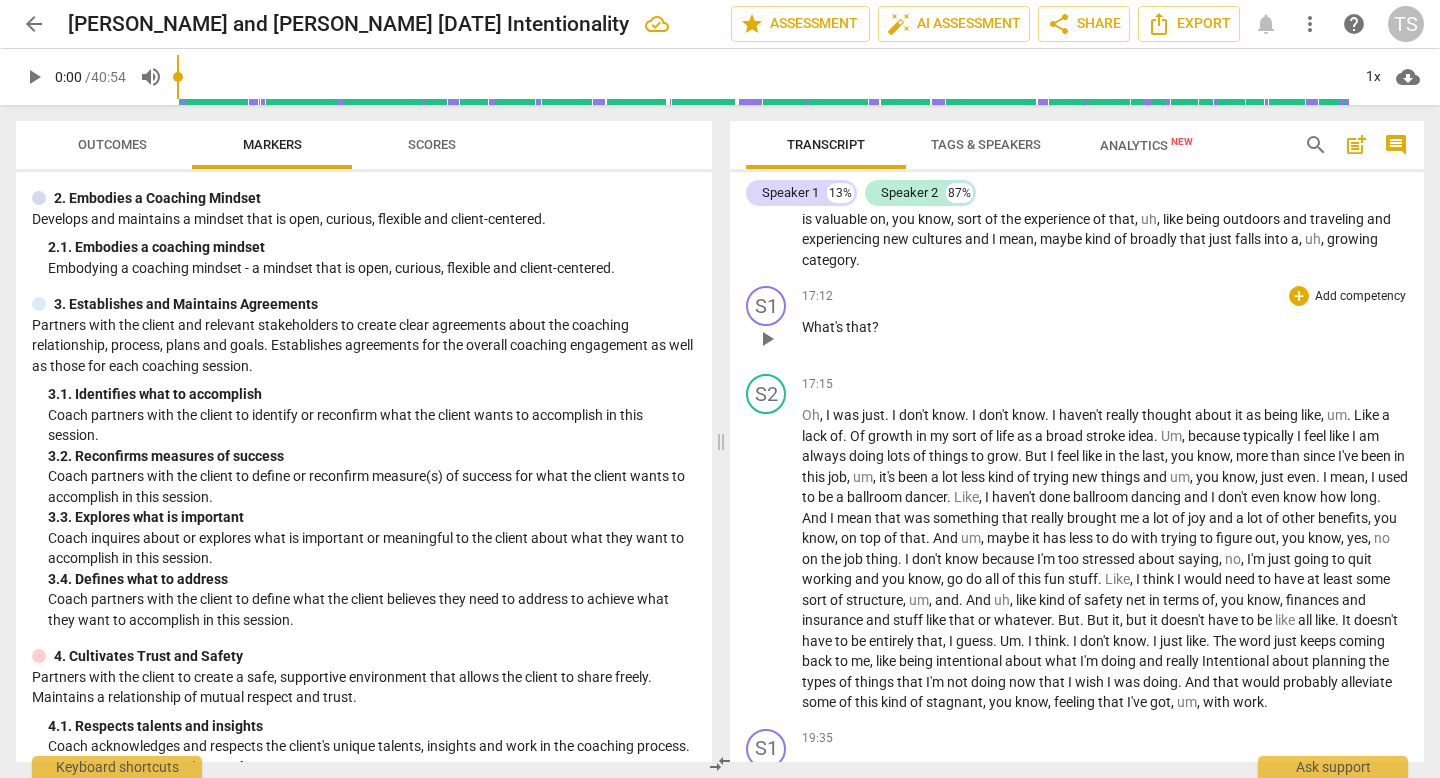 click on "?" at bounding box center (875, 327) 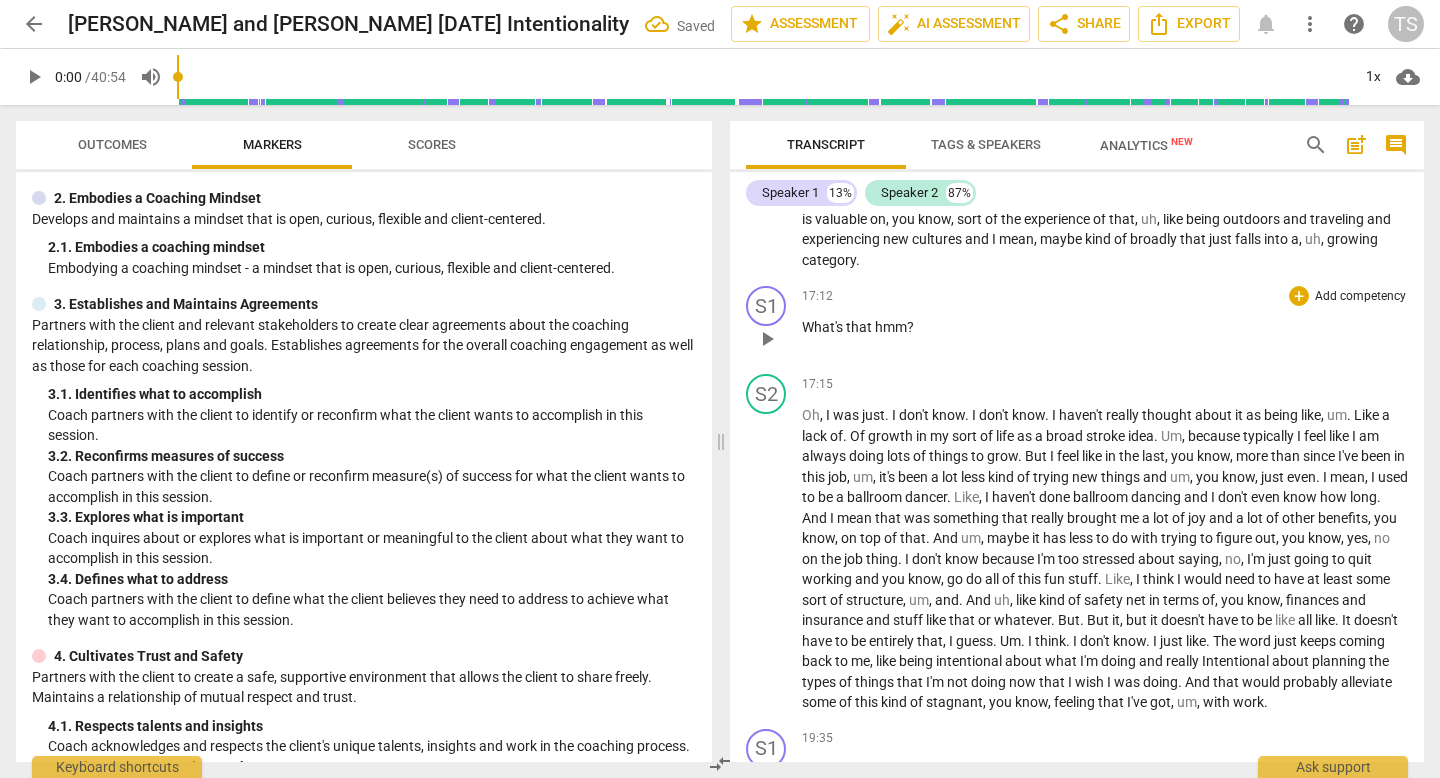 click on "that hmm" at bounding box center (876, 327) 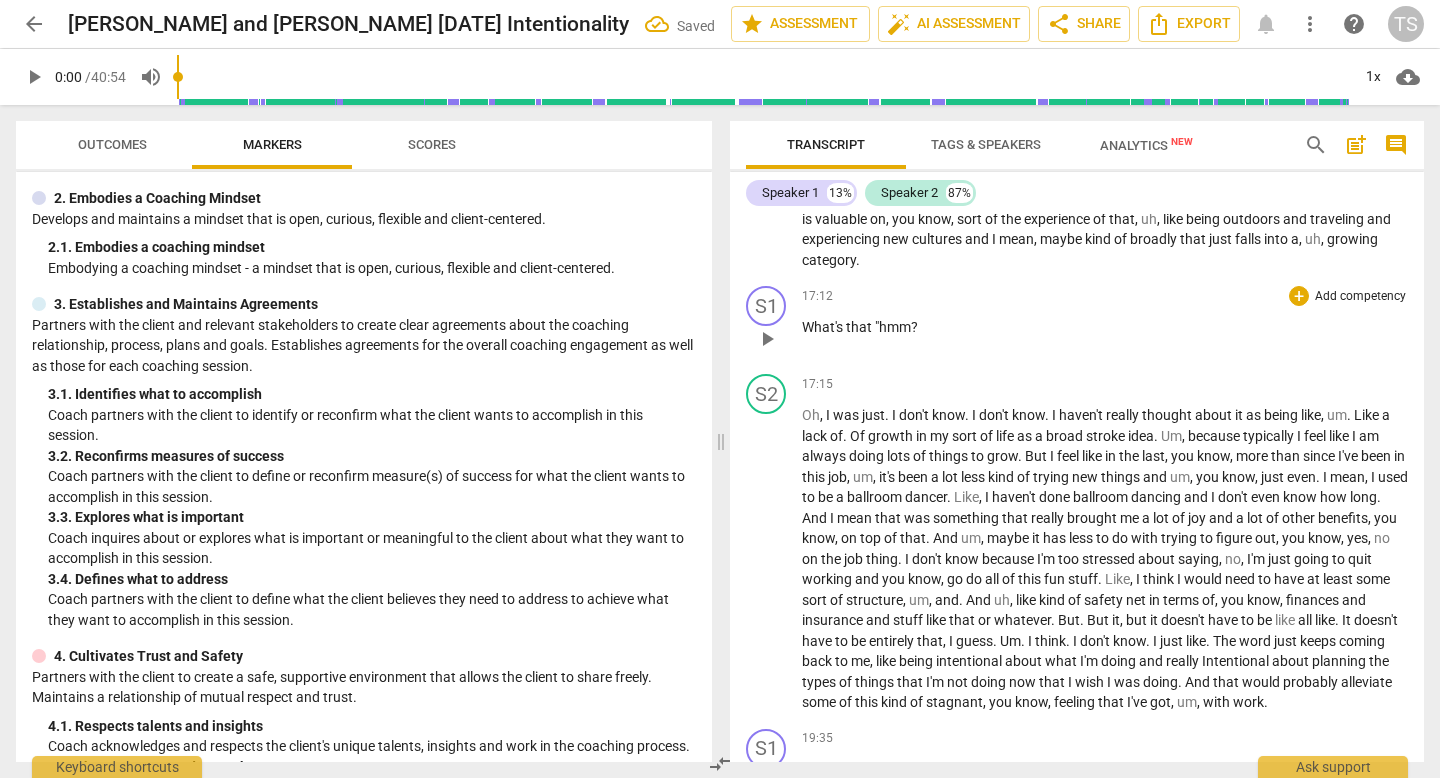 click on "?" at bounding box center [914, 327] 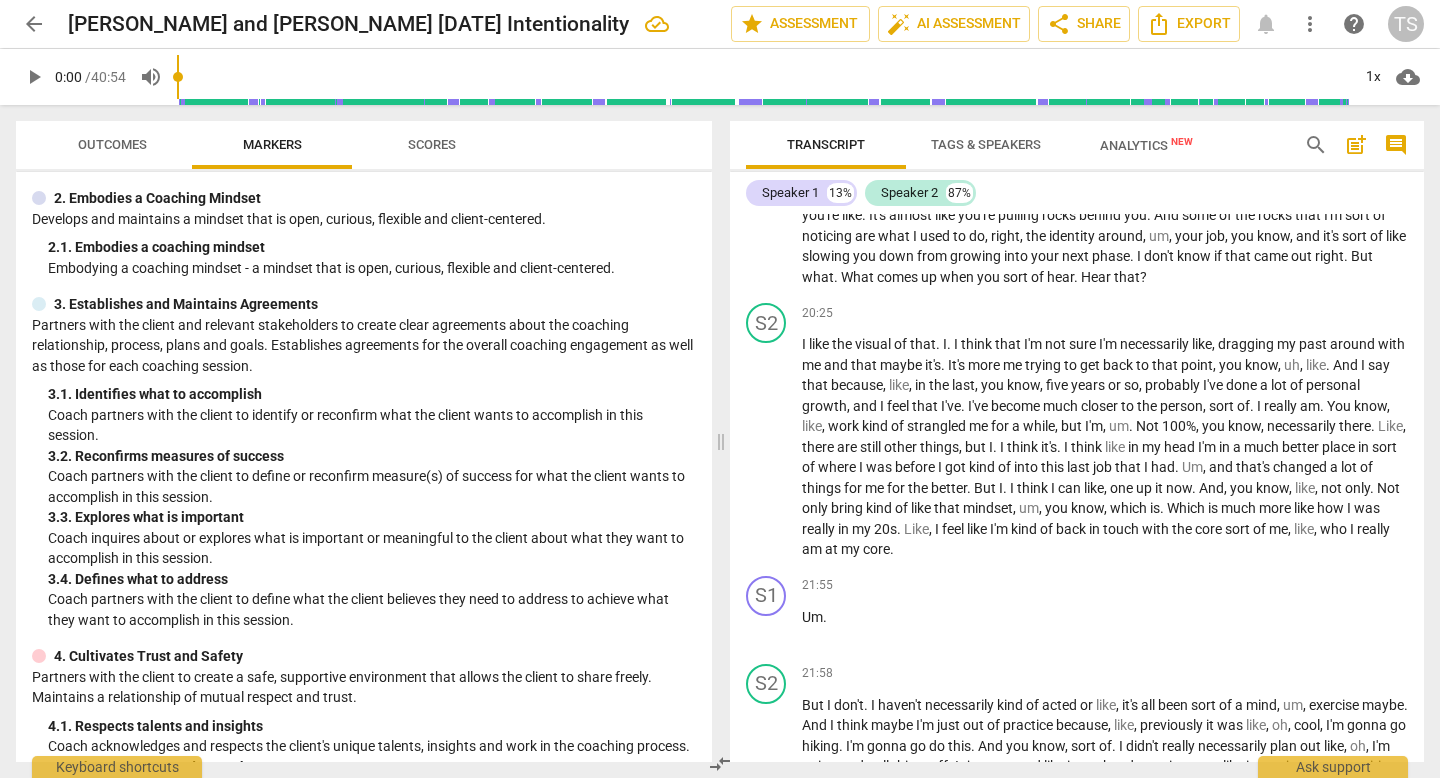 scroll, scrollTop: 4529, scrollLeft: 0, axis: vertical 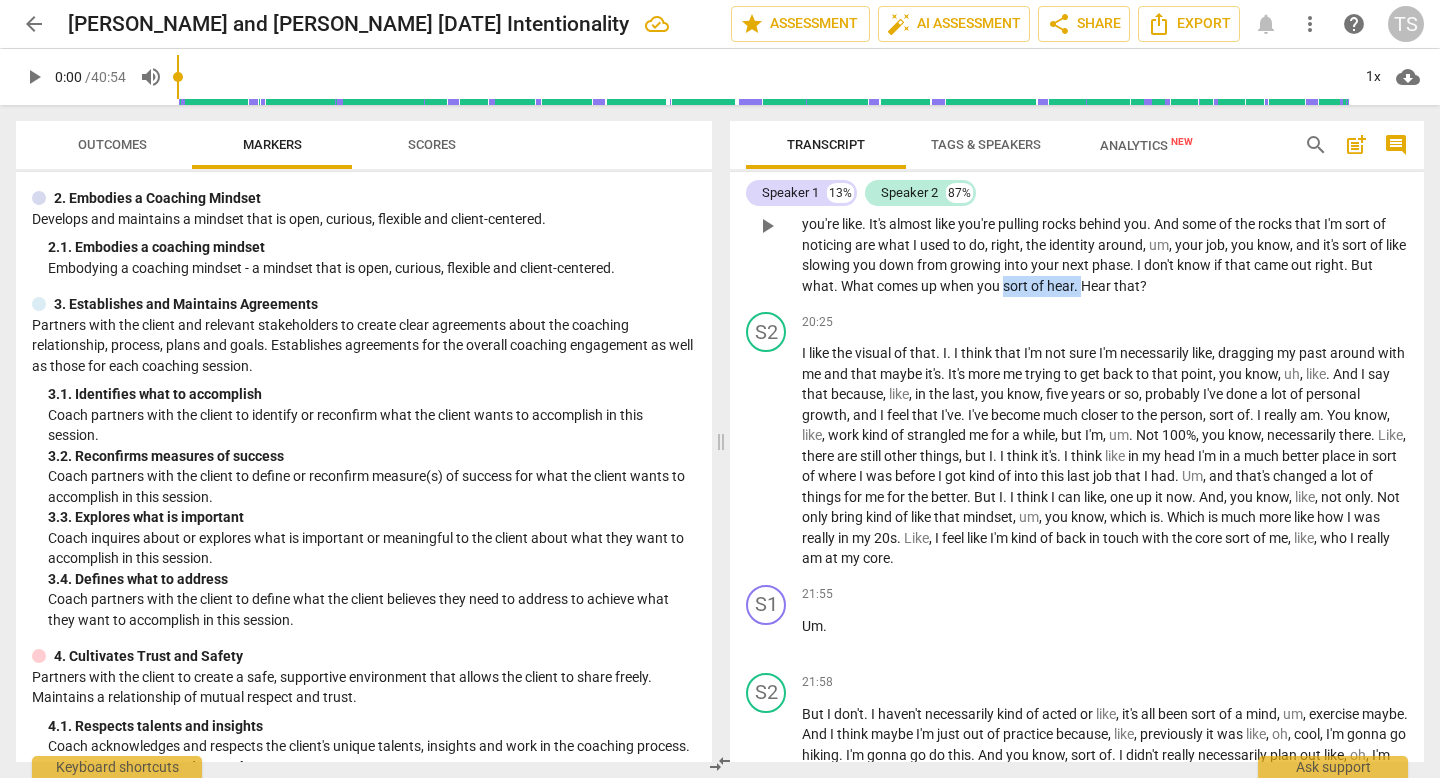 drag, startPoint x: 1153, startPoint y: 309, endPoint x: 1230, endPoint y: 303, distance: 77.23341 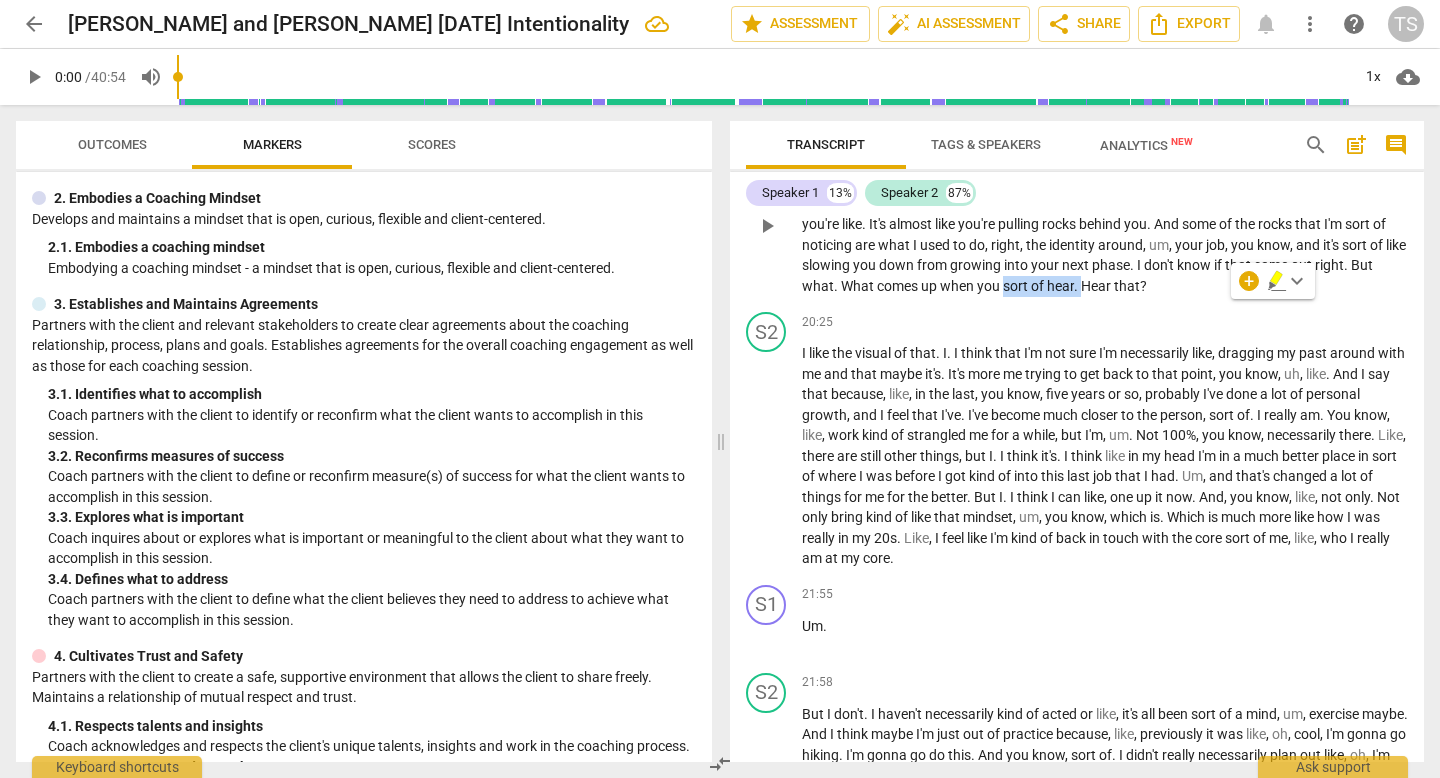 type 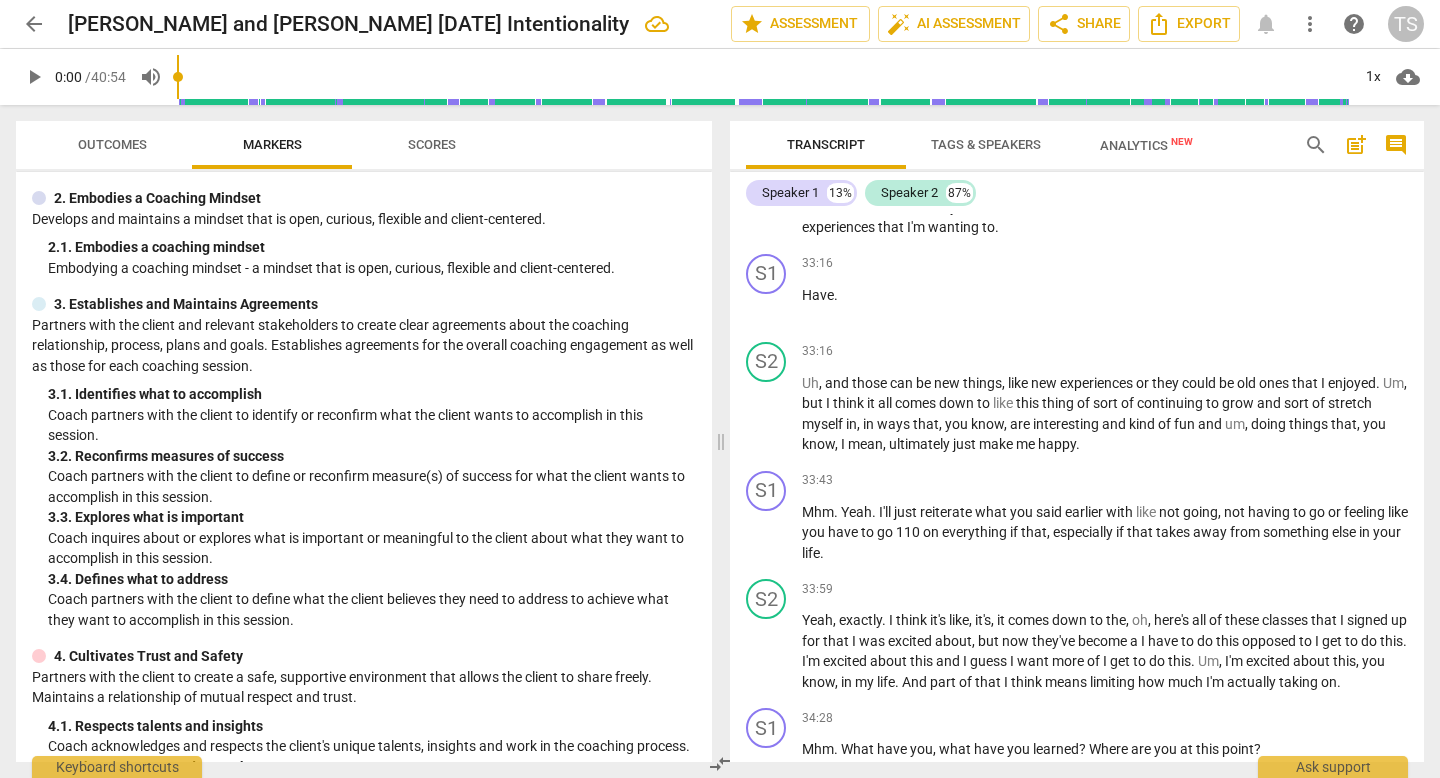scroll, scrollTop: 7177, scrollLeft: 0, axis: vertical 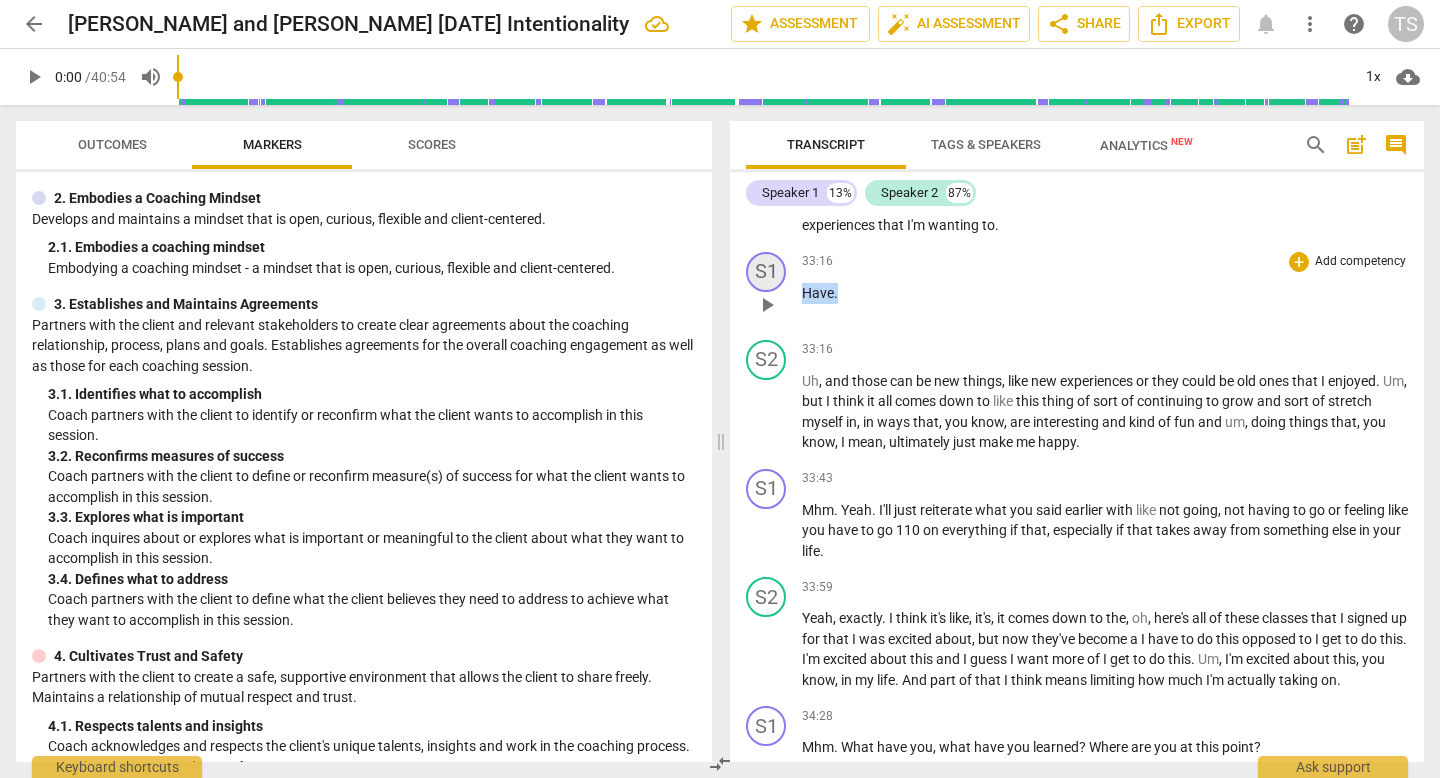 drag, startPoint x: 851, startPoint y: 335, endPoint x: 768, endPoint y: 327, distance: 83.38465 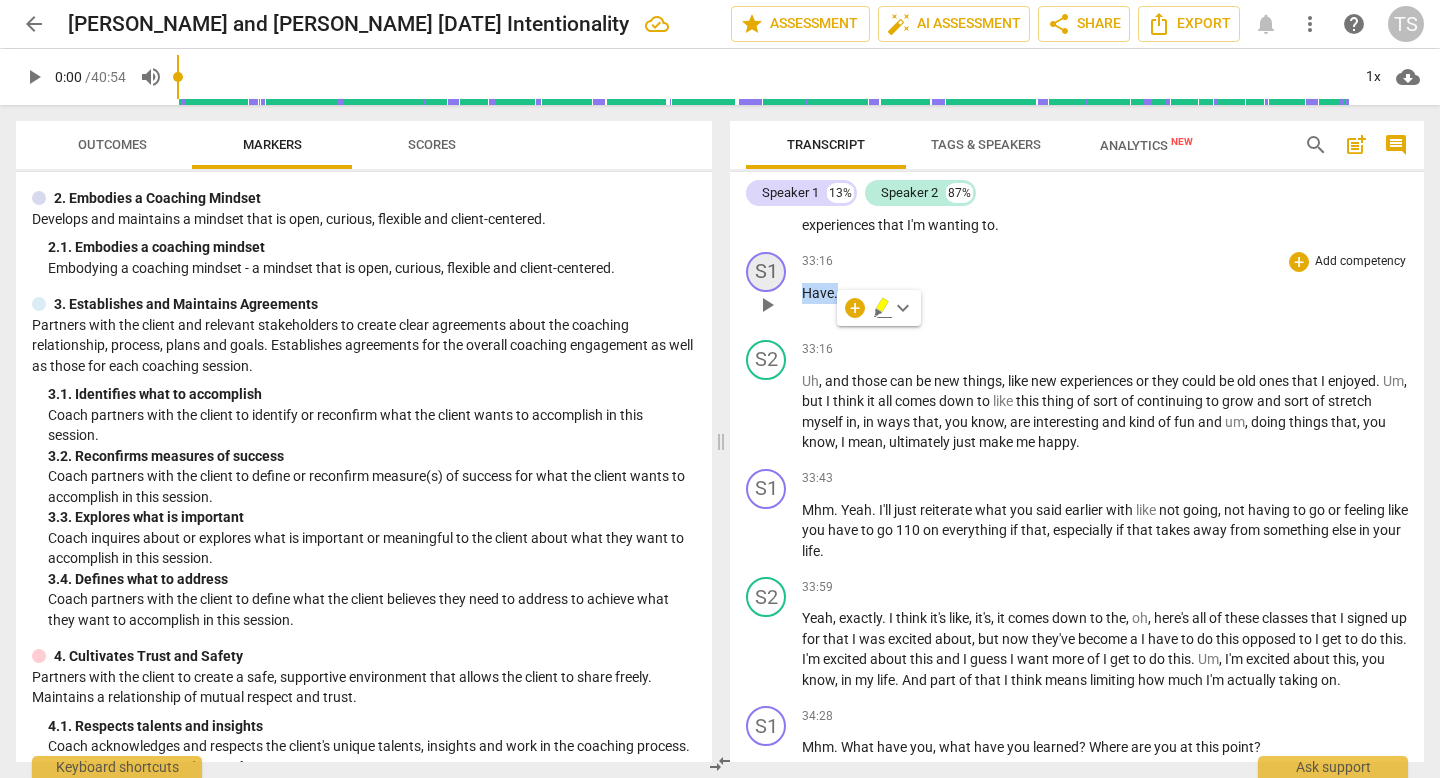 type 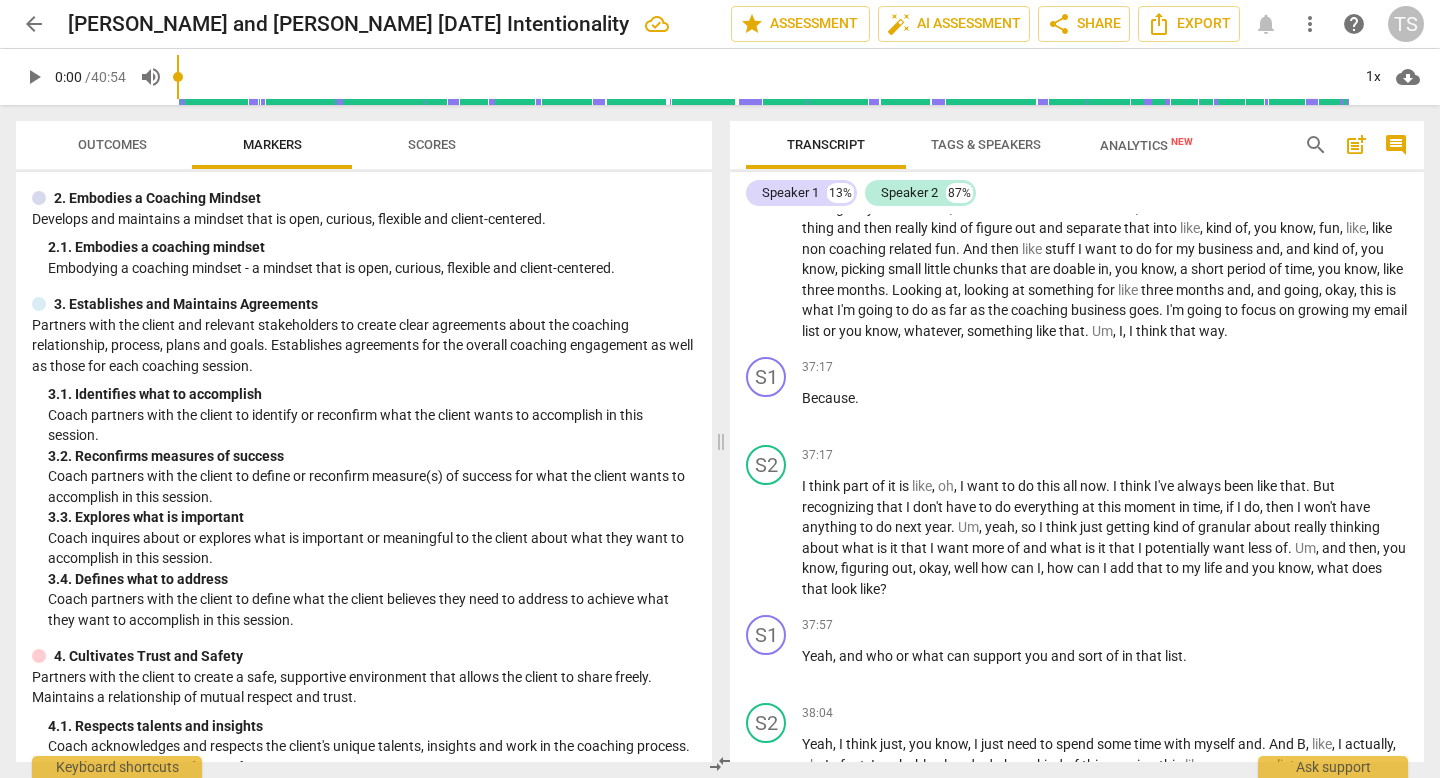 scroll, scrollTop: 8260, scrollLeft: 0, axis: vertical 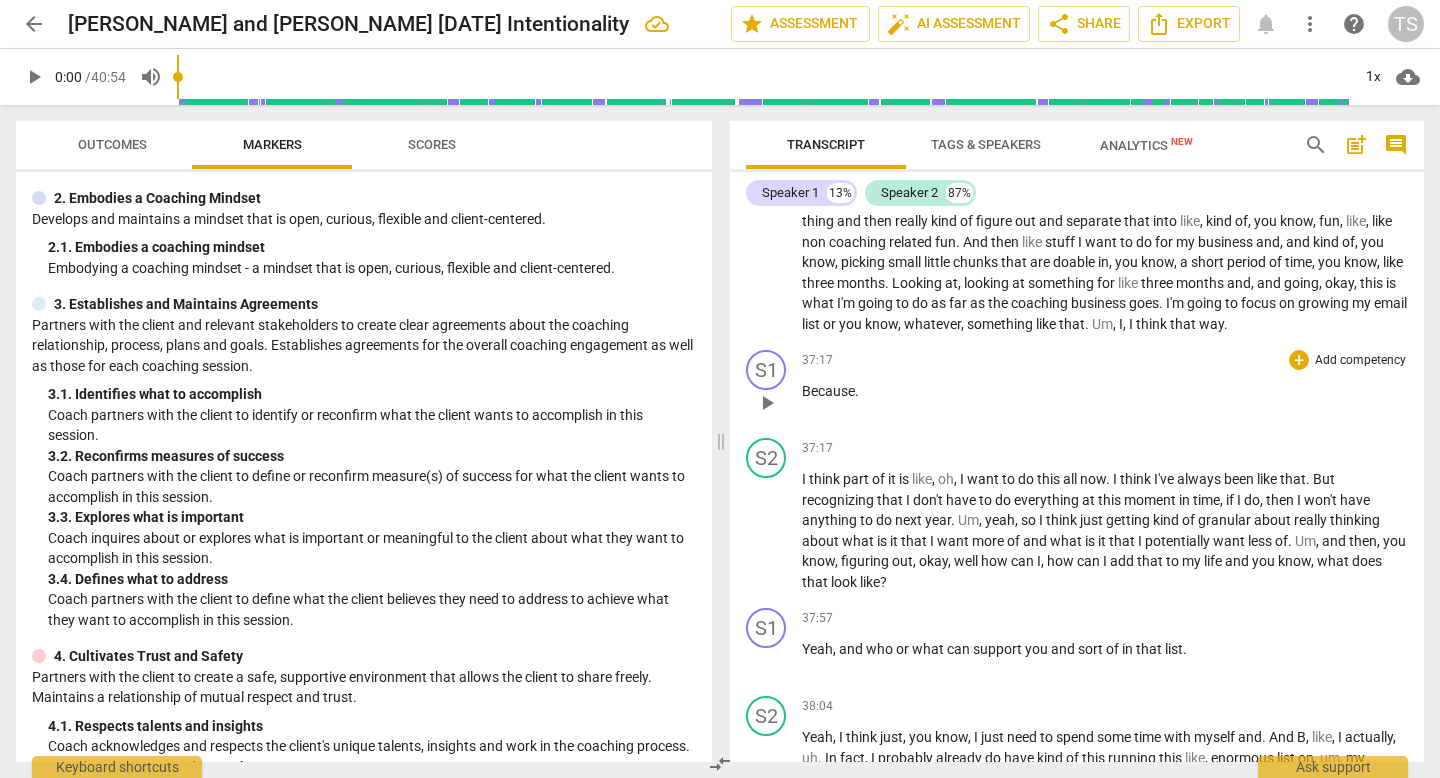 click on "Because ." at bounding box center [1105, 391] 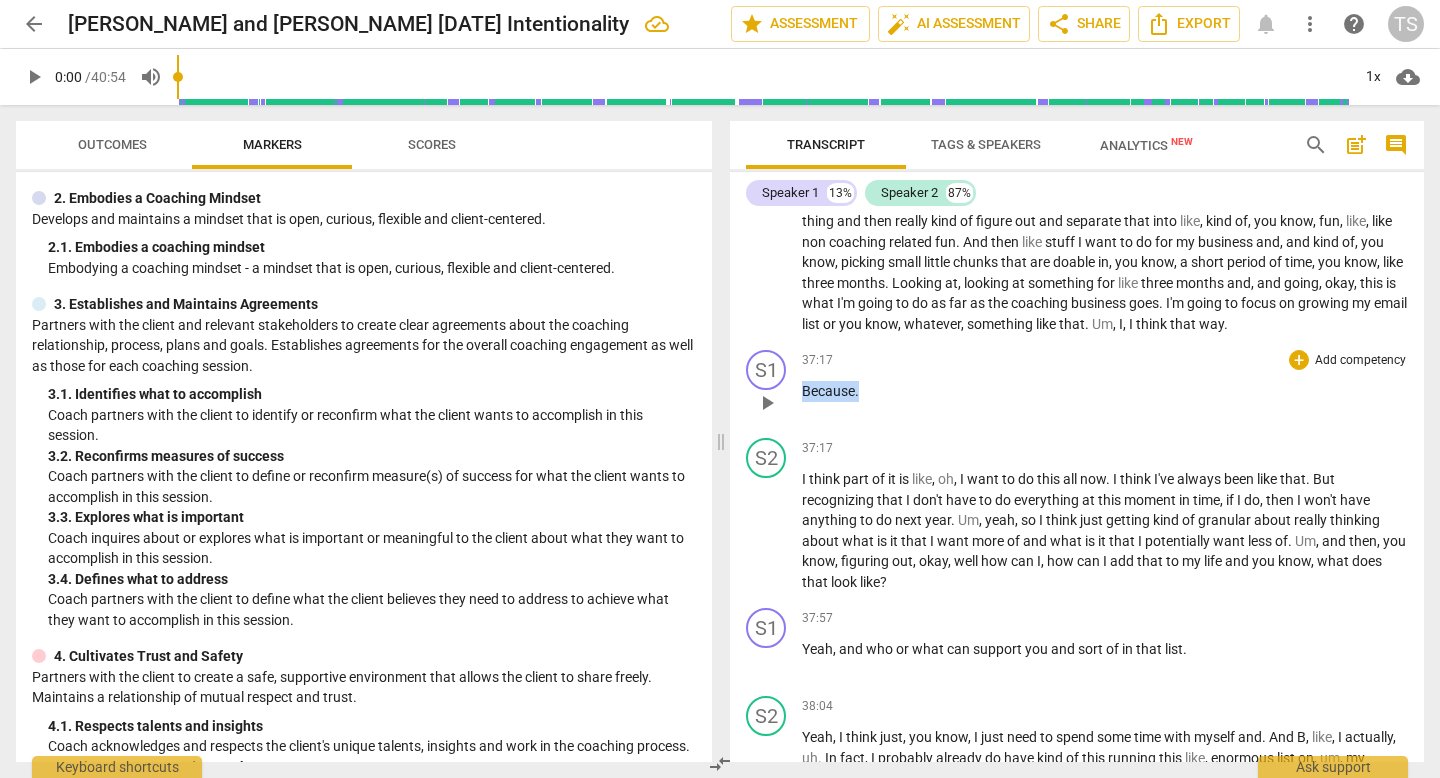 drag, startPoint x: 912, startPoint y: 454, endPoint x: 759, endPoint y: 456, distance: 153.01308 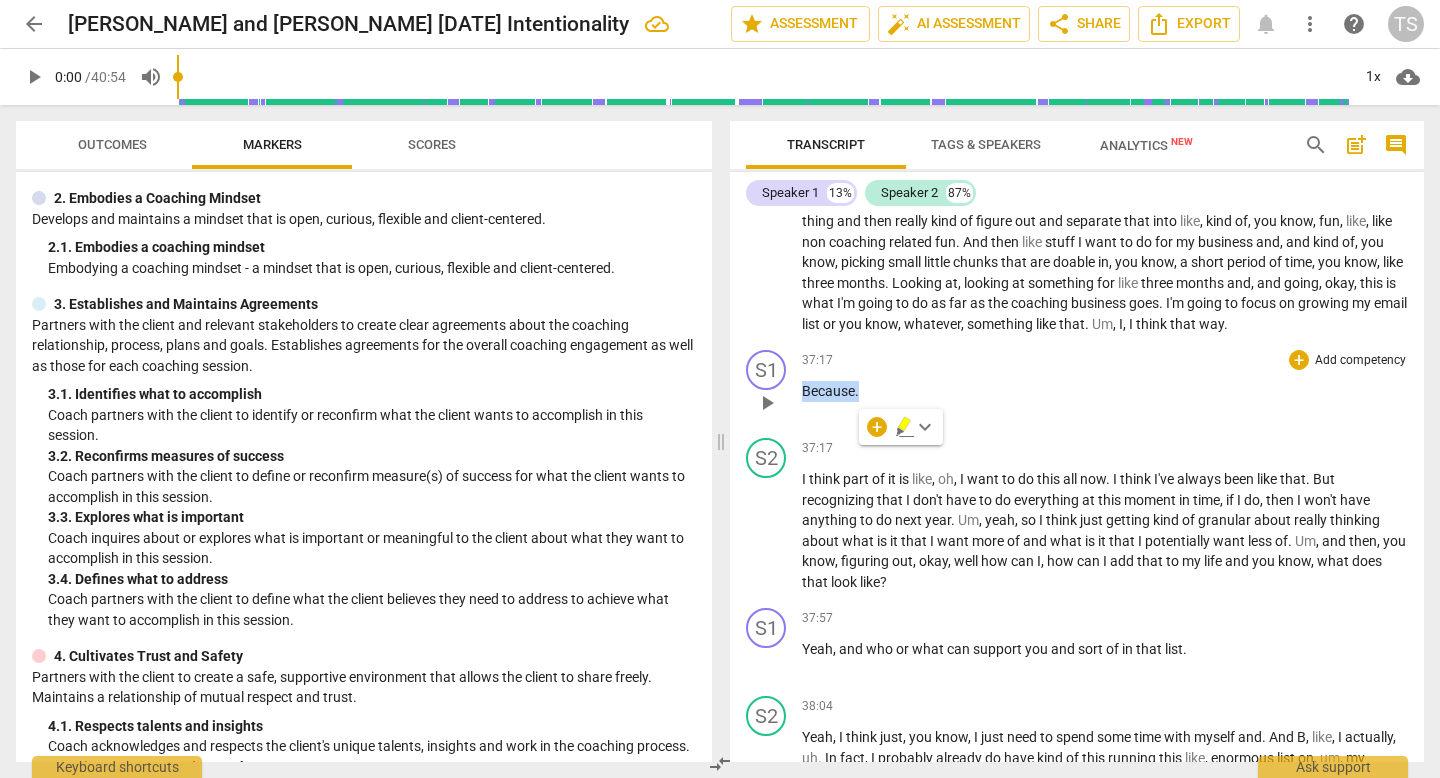 type 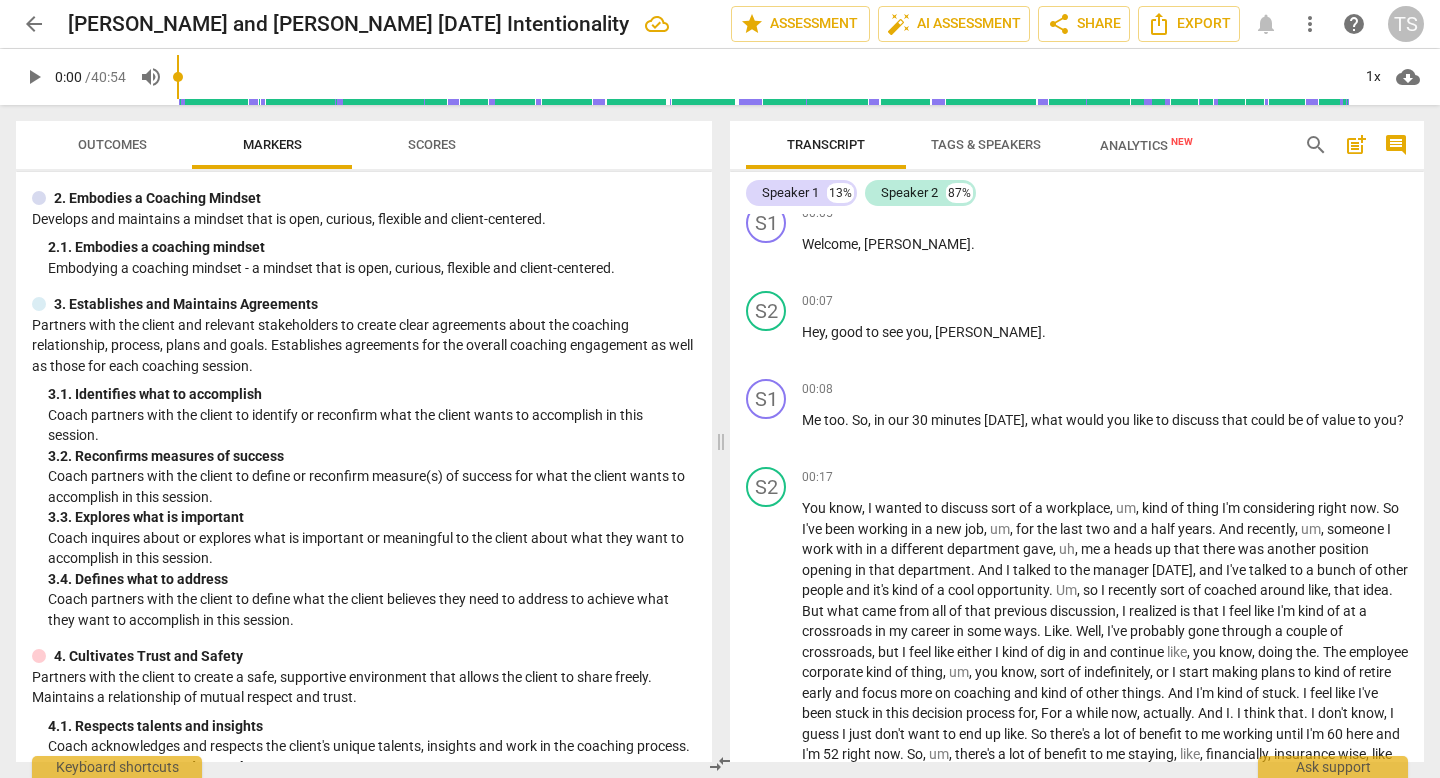 scroll, scrollTop: 0, scrollLeft: 0, axis: both 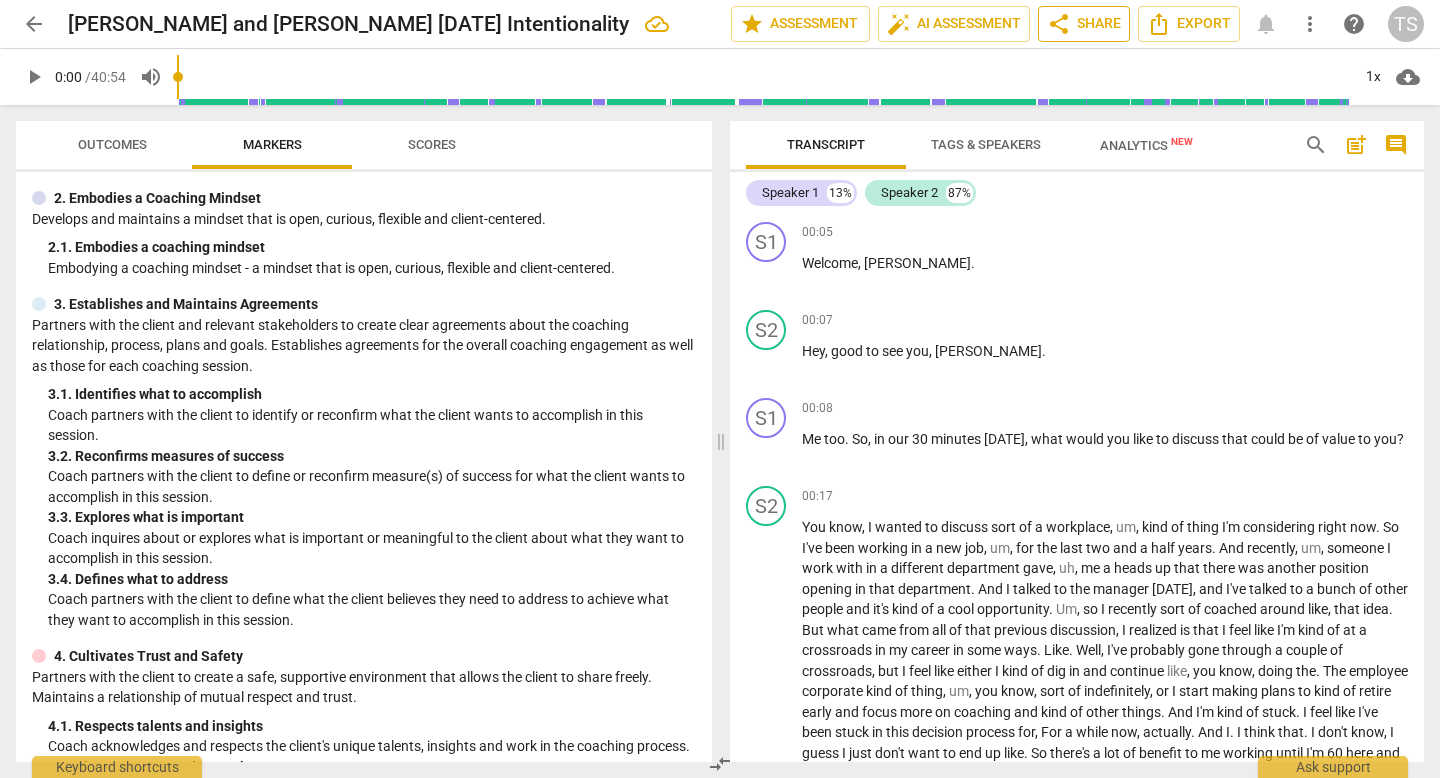 click on "share    Share" at bounding box center [1084, 24] 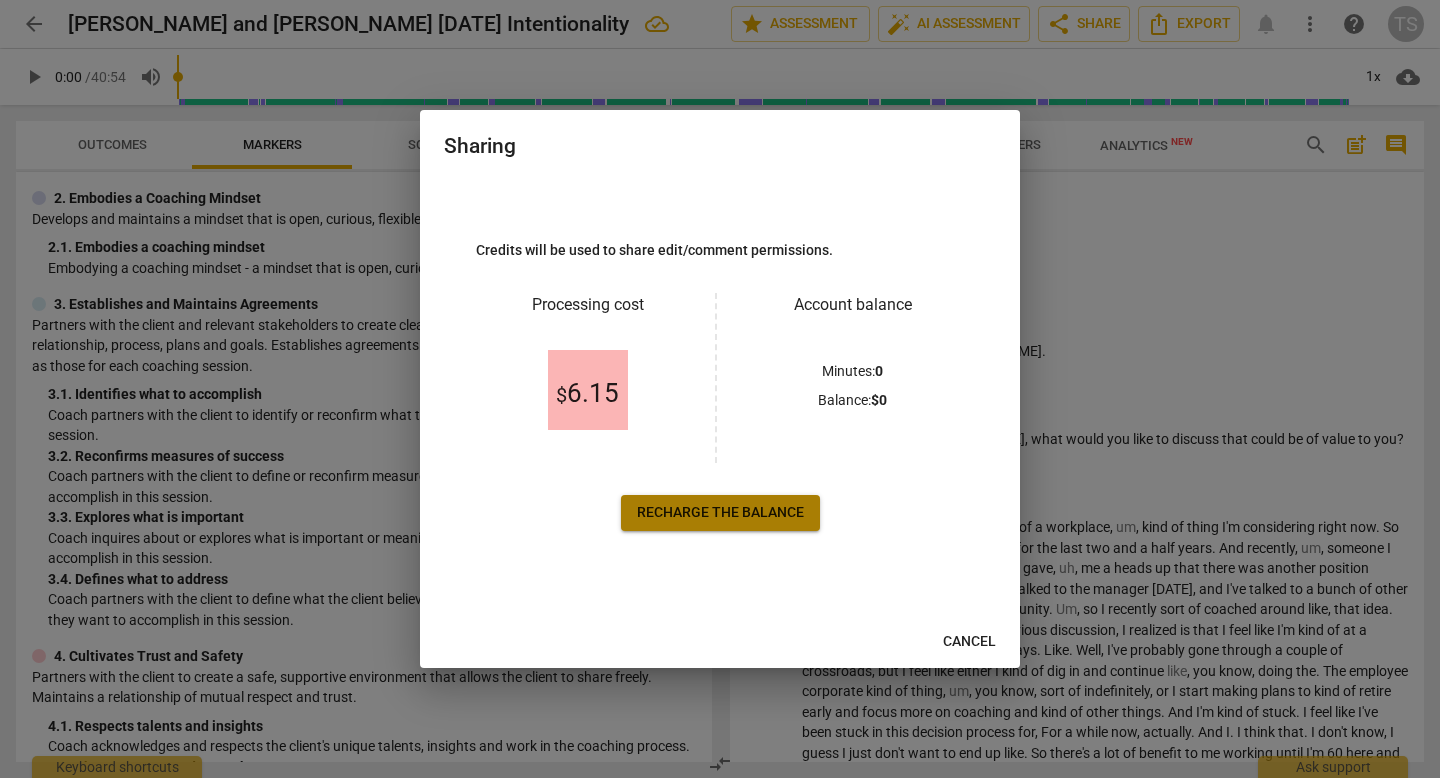 click on "Recharge the balance" at bounding box center [720, 513] 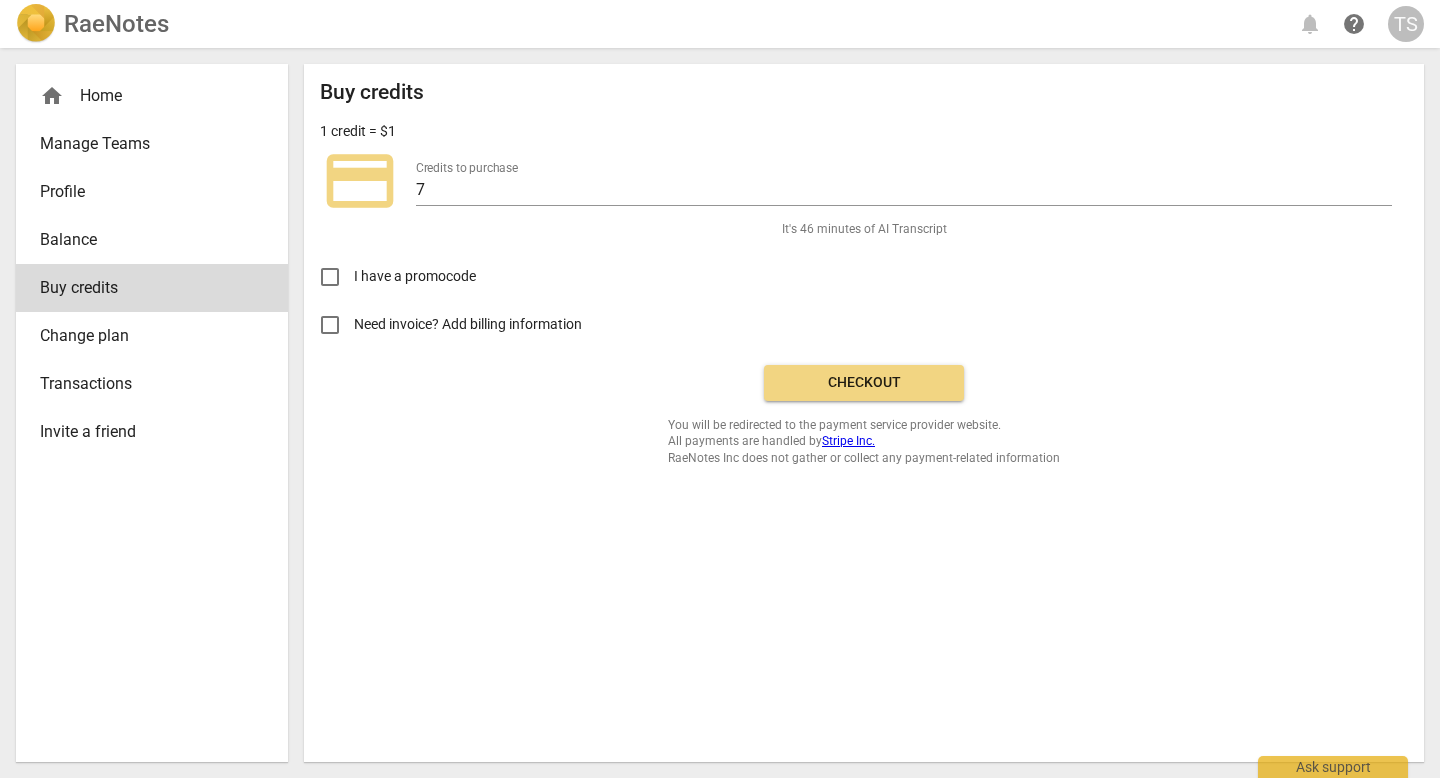 click on "Checkout" at bounding box center [864, 383] 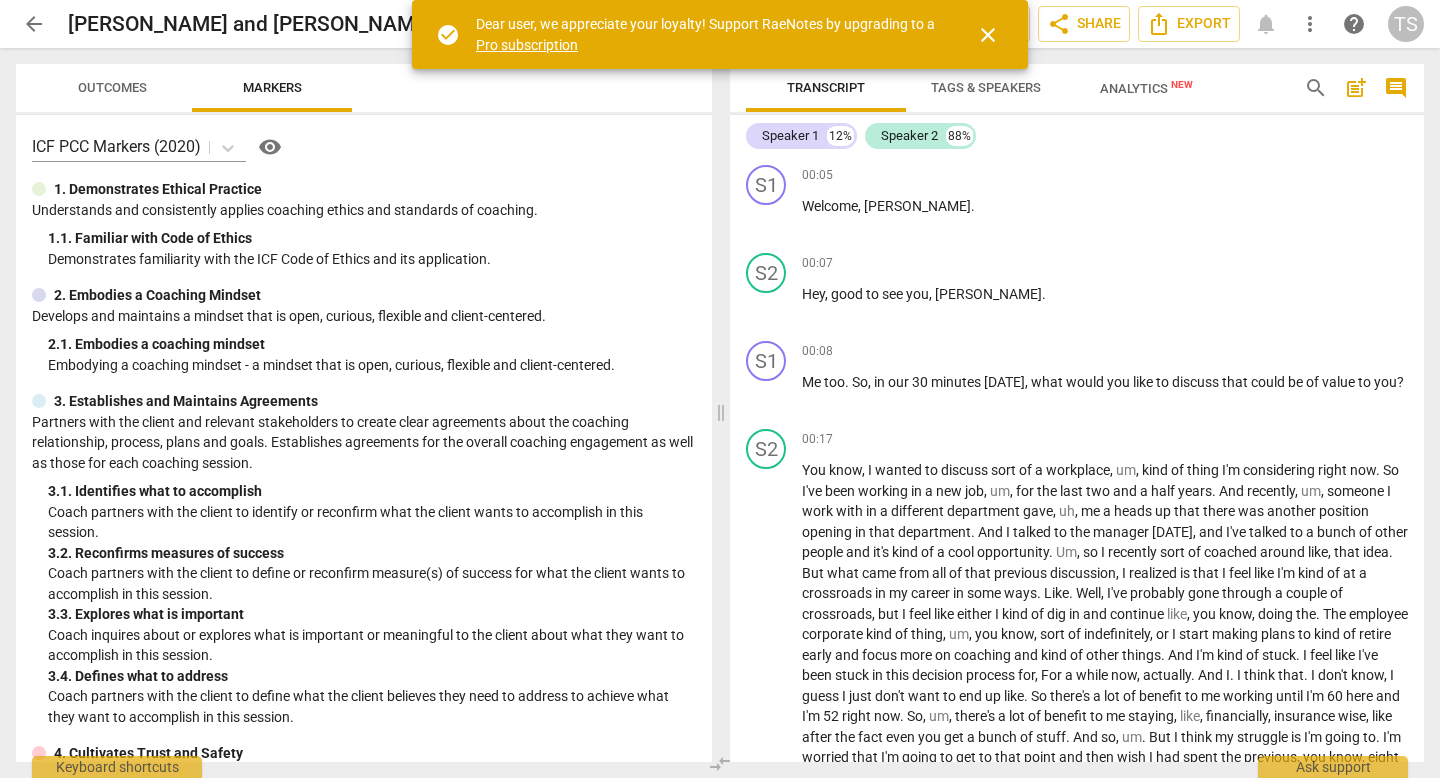 scroll, scrollTop: 0, scrollLeft: 0, axis: both 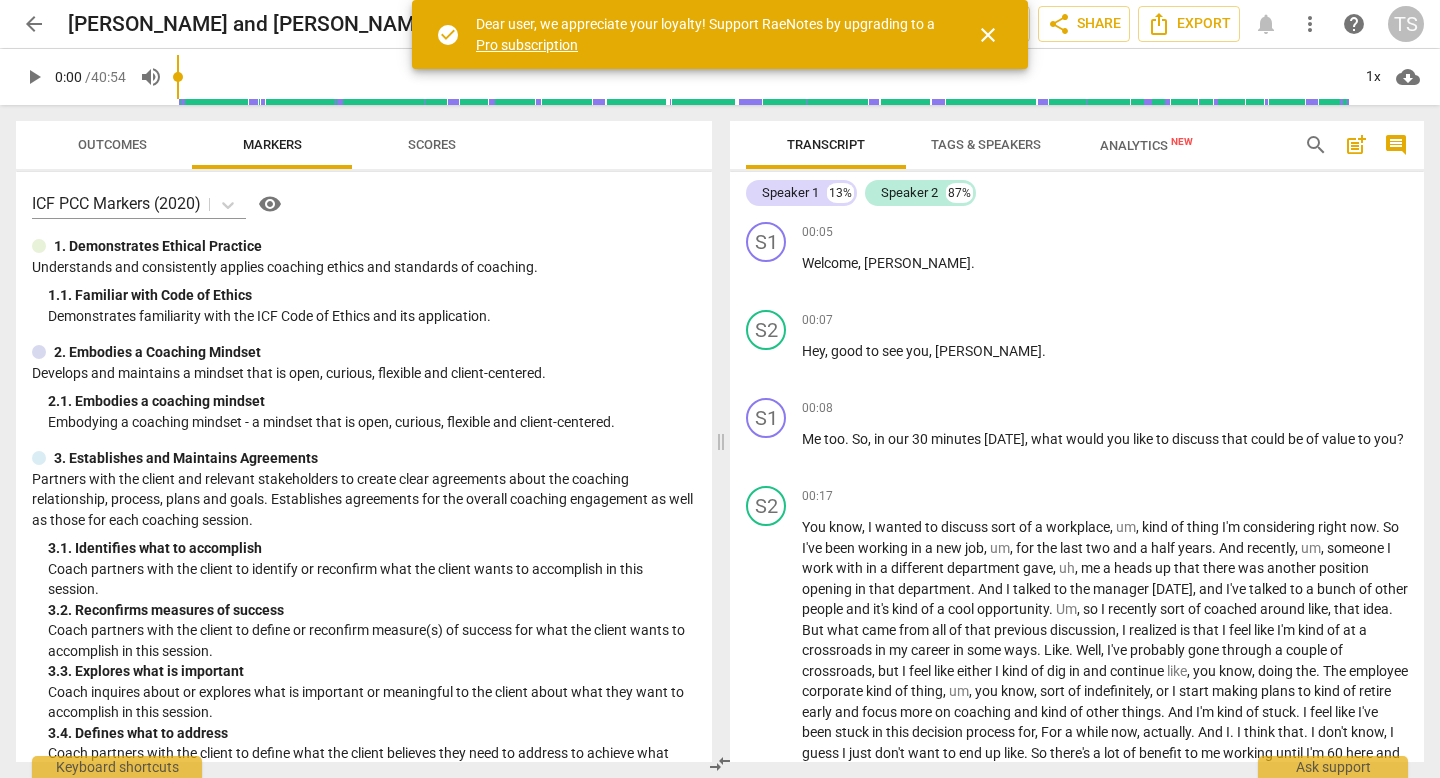 click on "close" at bounding box center [988, 35] 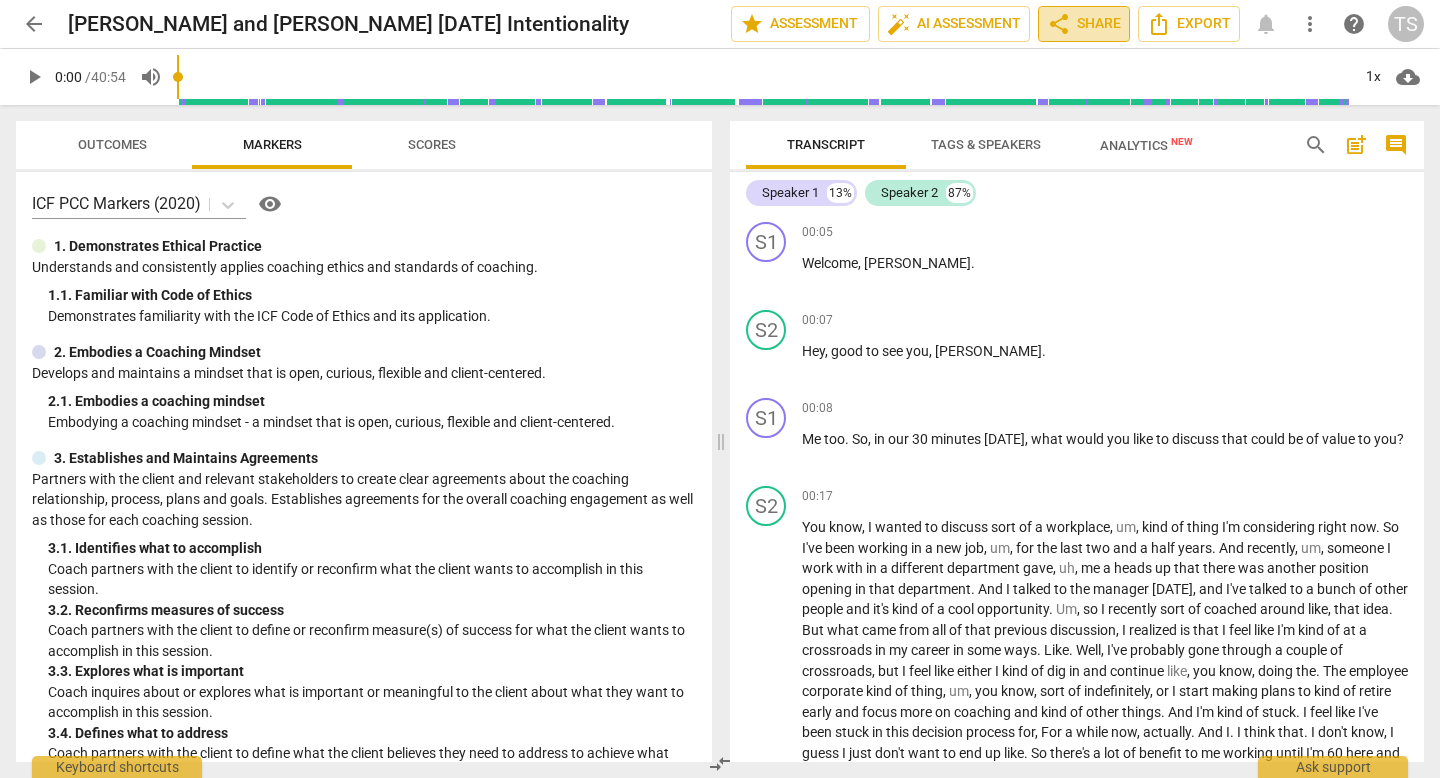 click on "share    Share" at bounding box center (1084, 24) 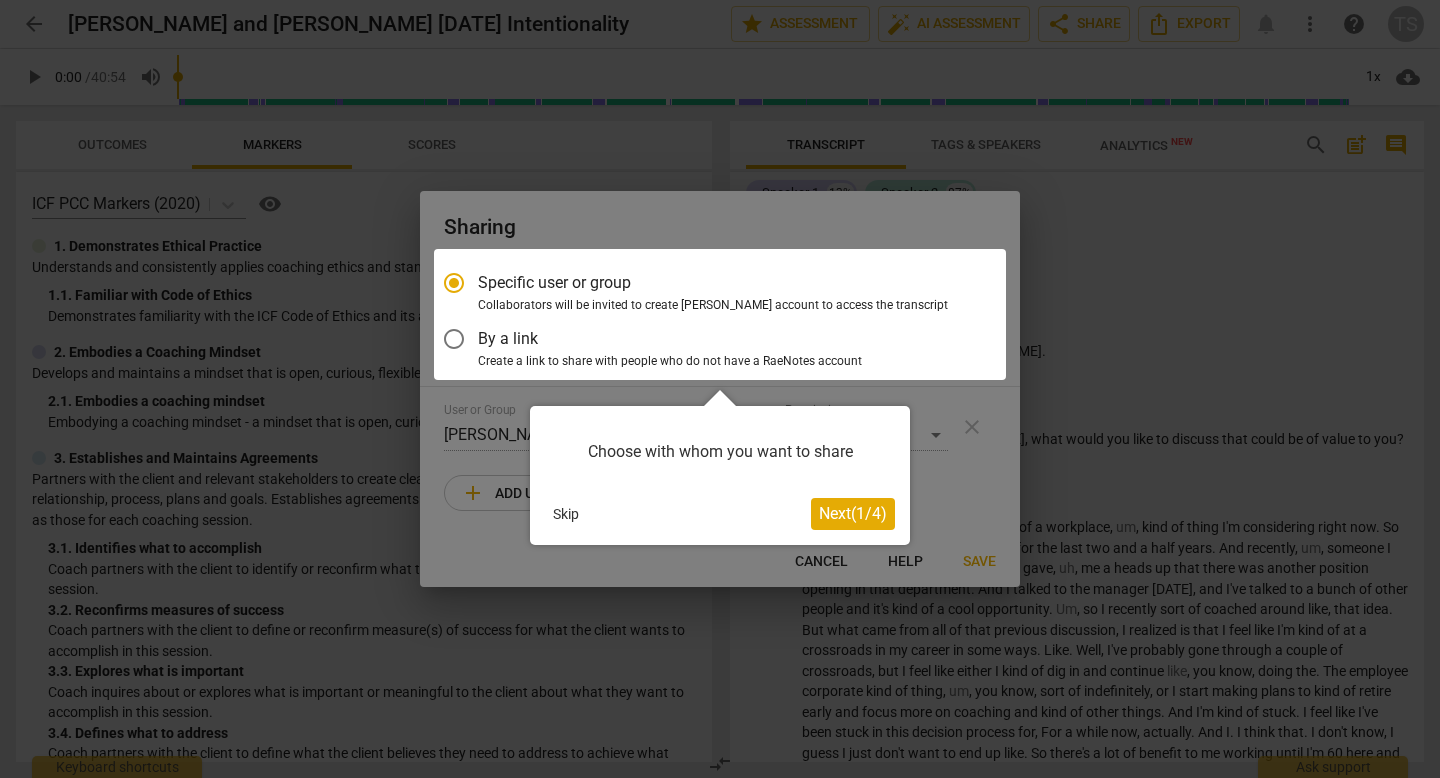 click at bounding box center [720, 314] 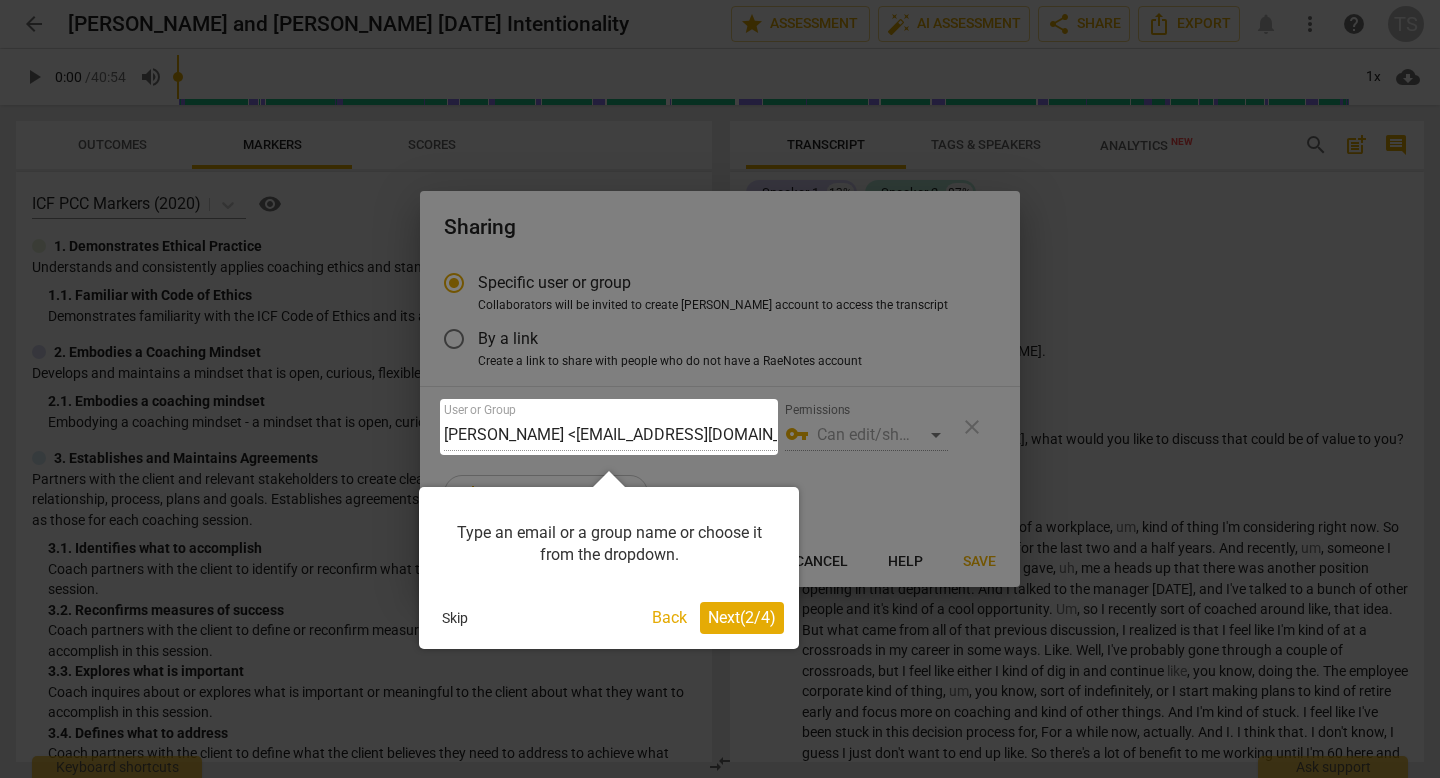 click on "Next  ( 2 / 4 )" at bounding box center (742, 617) 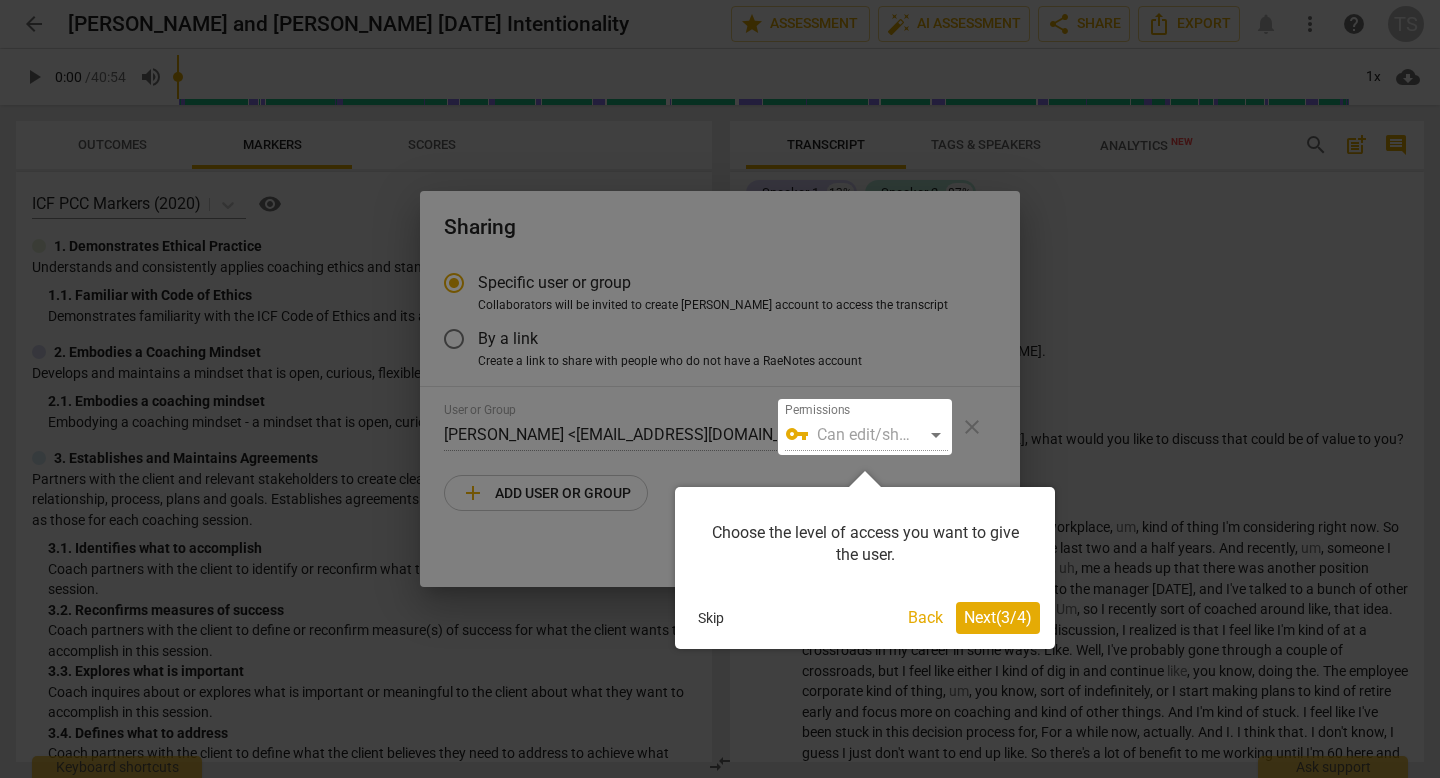click on "Next  ( 3 / 4 )" at bounding box center (998, 617) 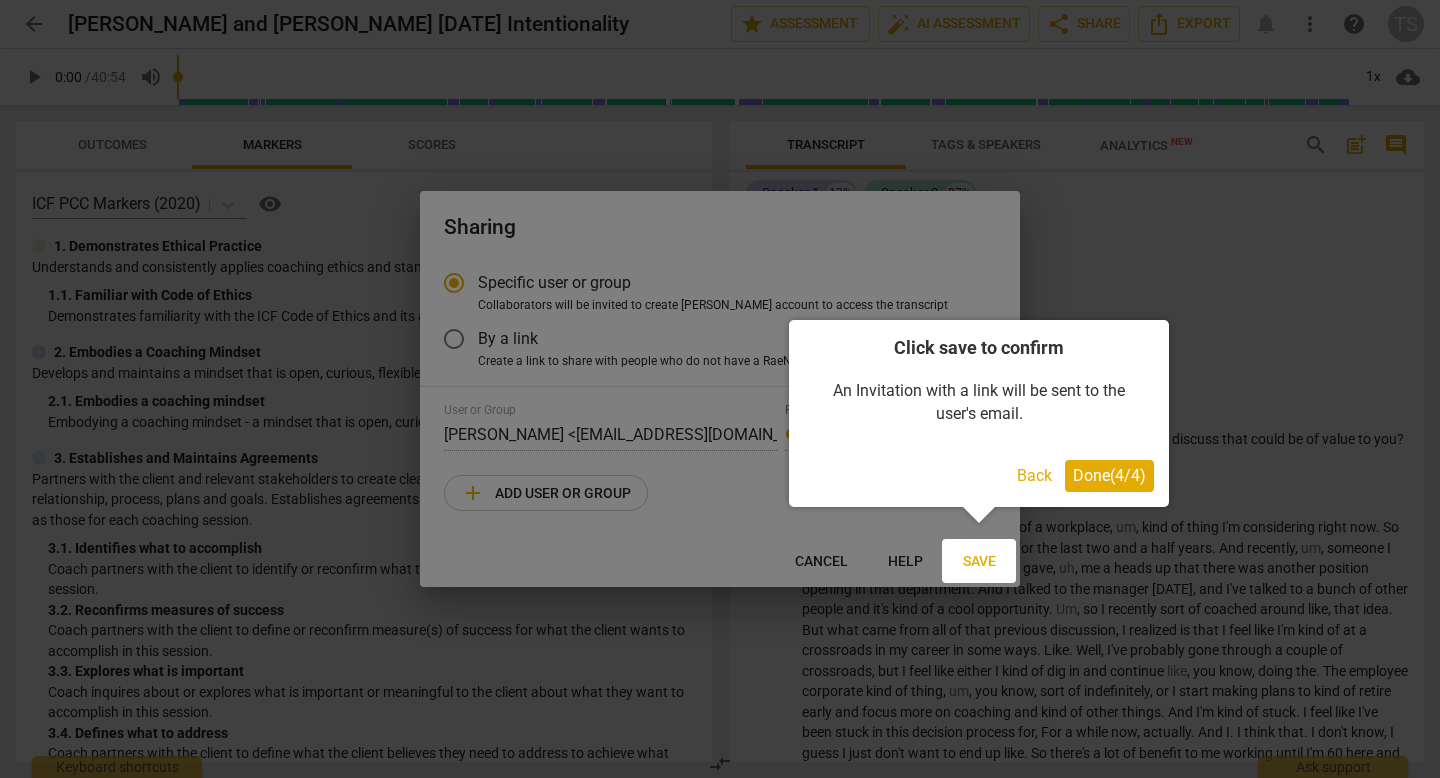 click on "Done  ( 4 / 4 )" at bounding box center (1109, 475) 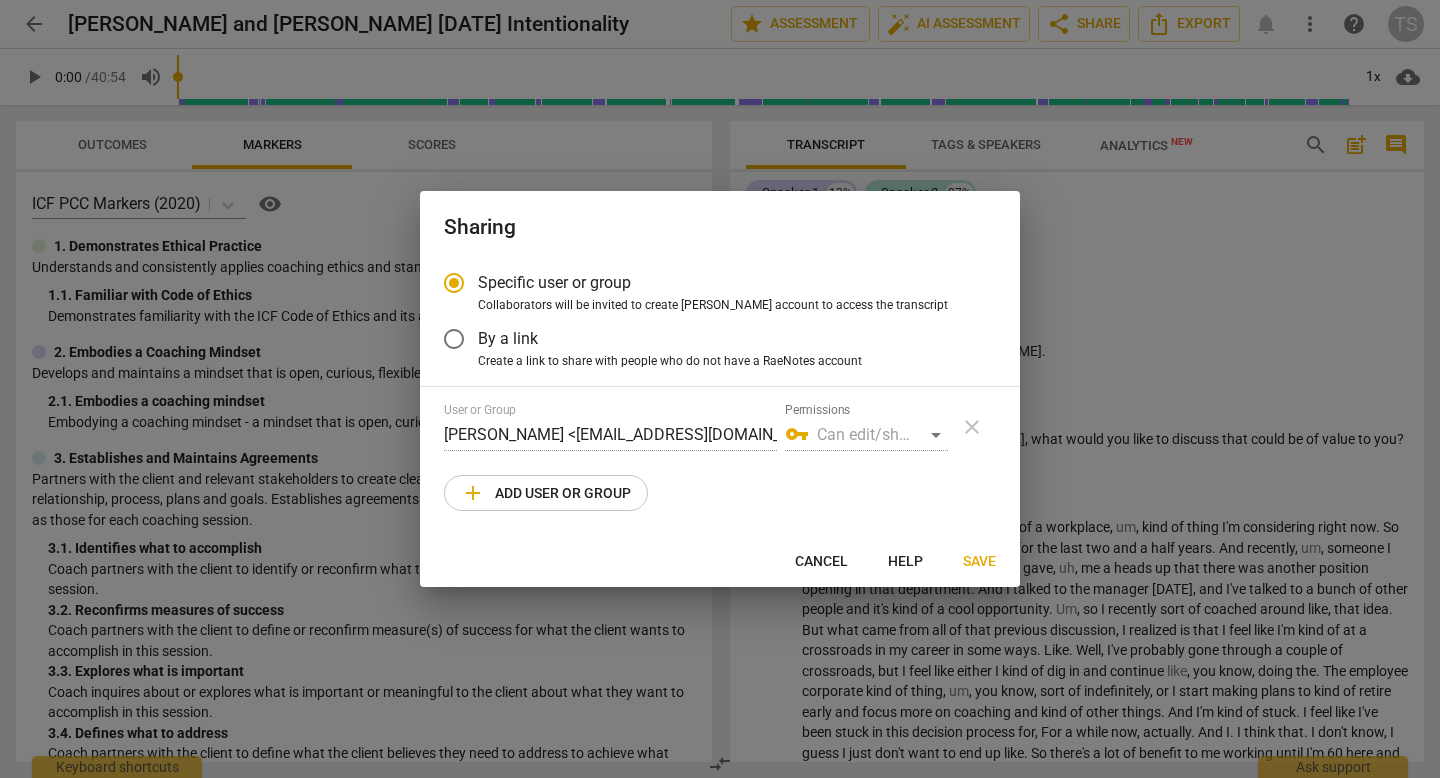 click on "vpn_key Can edit/share" at bounding box center [866, 435] 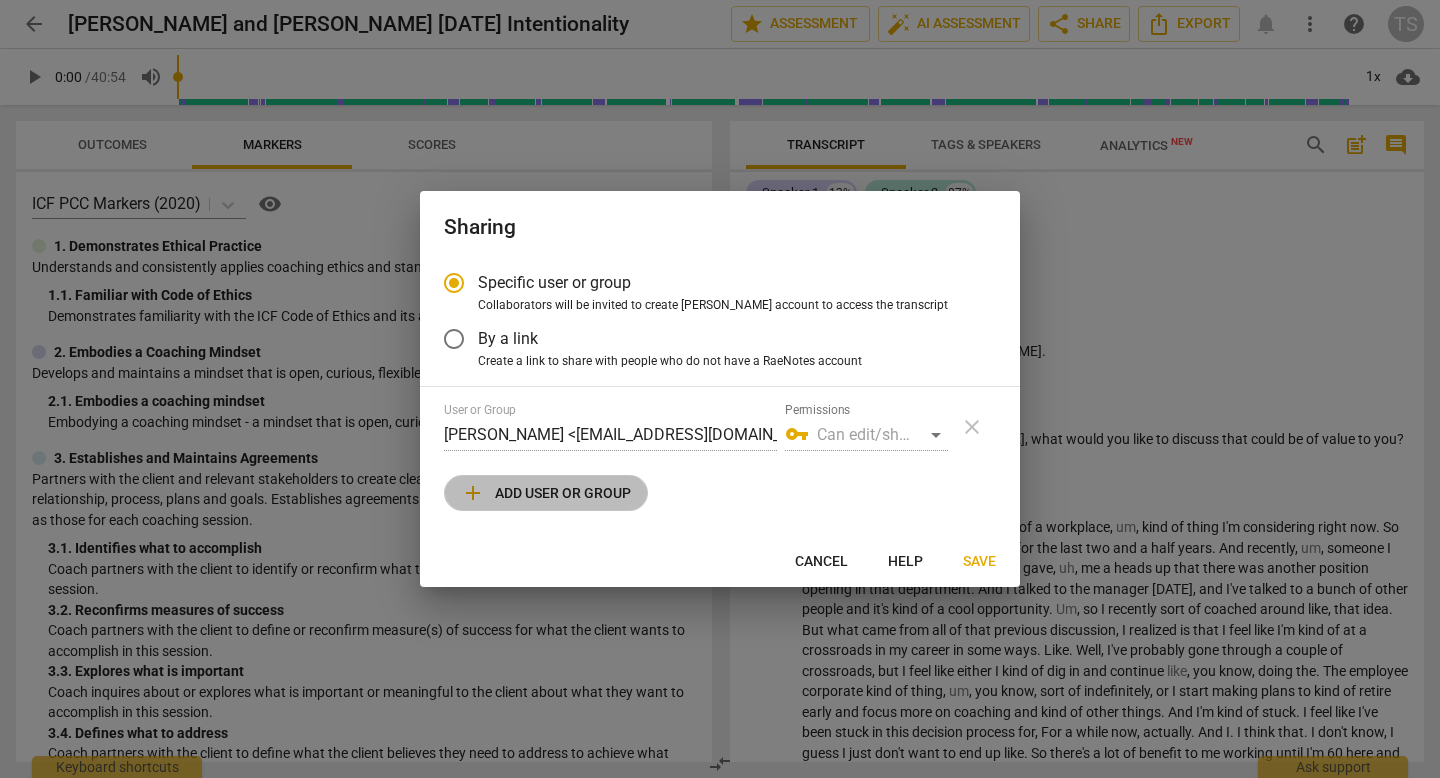 click on "add Add user or group" at bounding box center (546, 493) 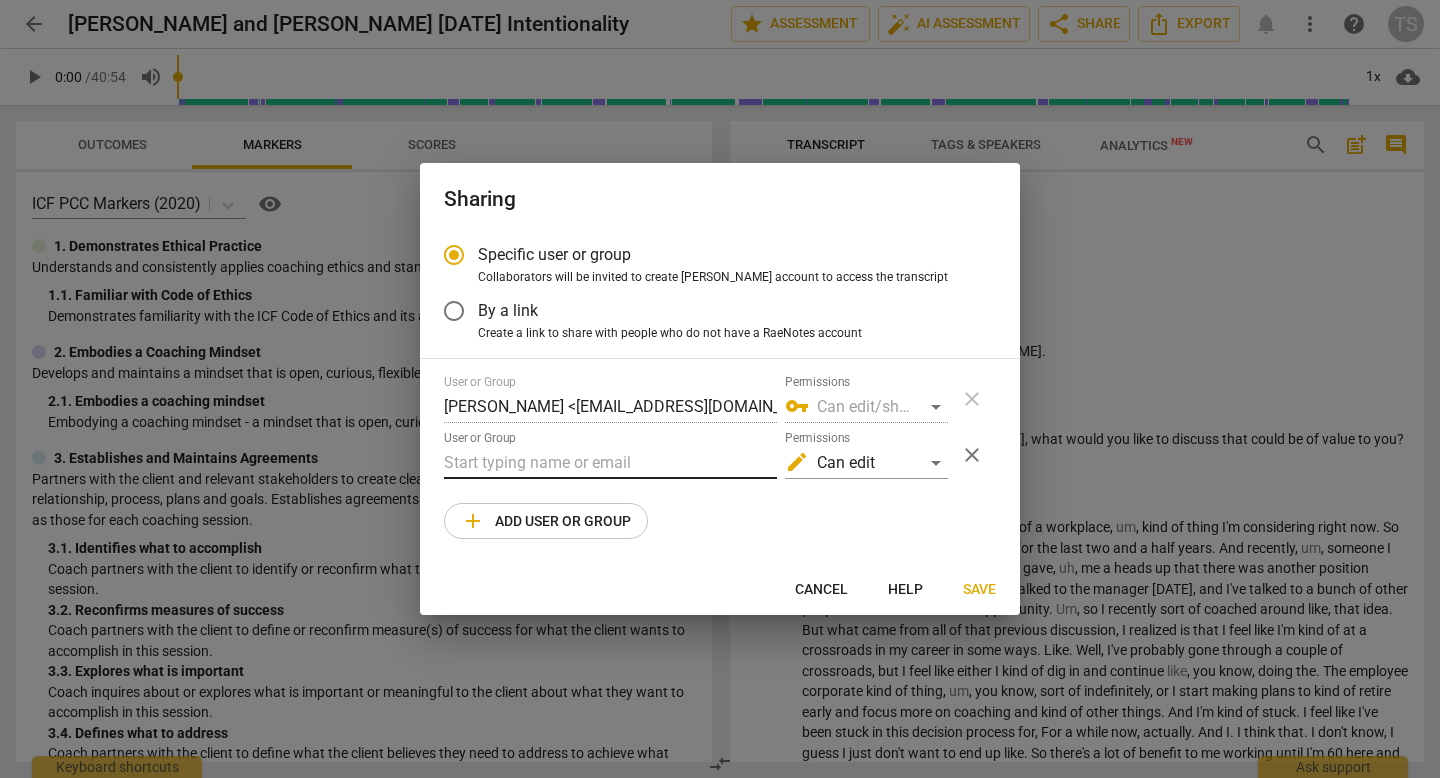 click at bounding box center (610, 463) 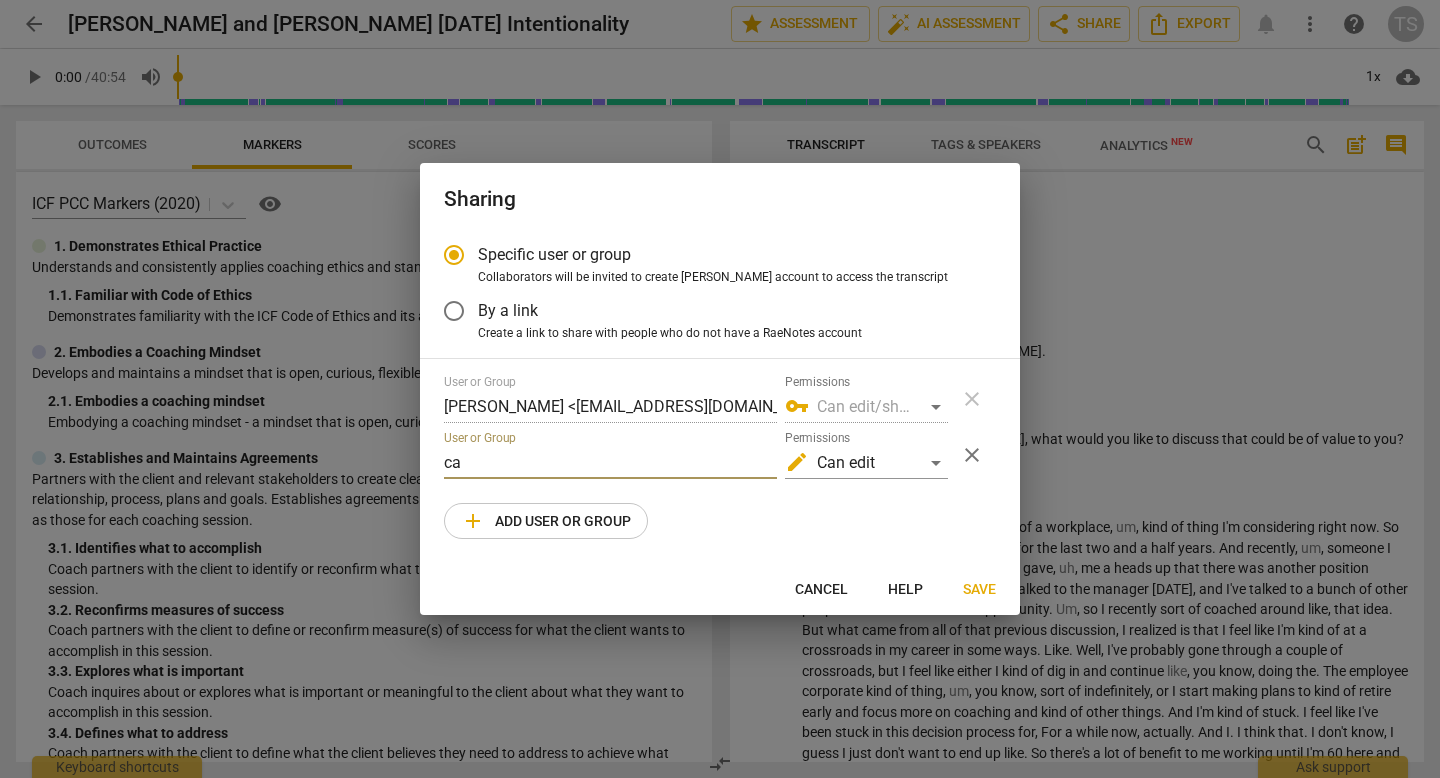 type on "c" 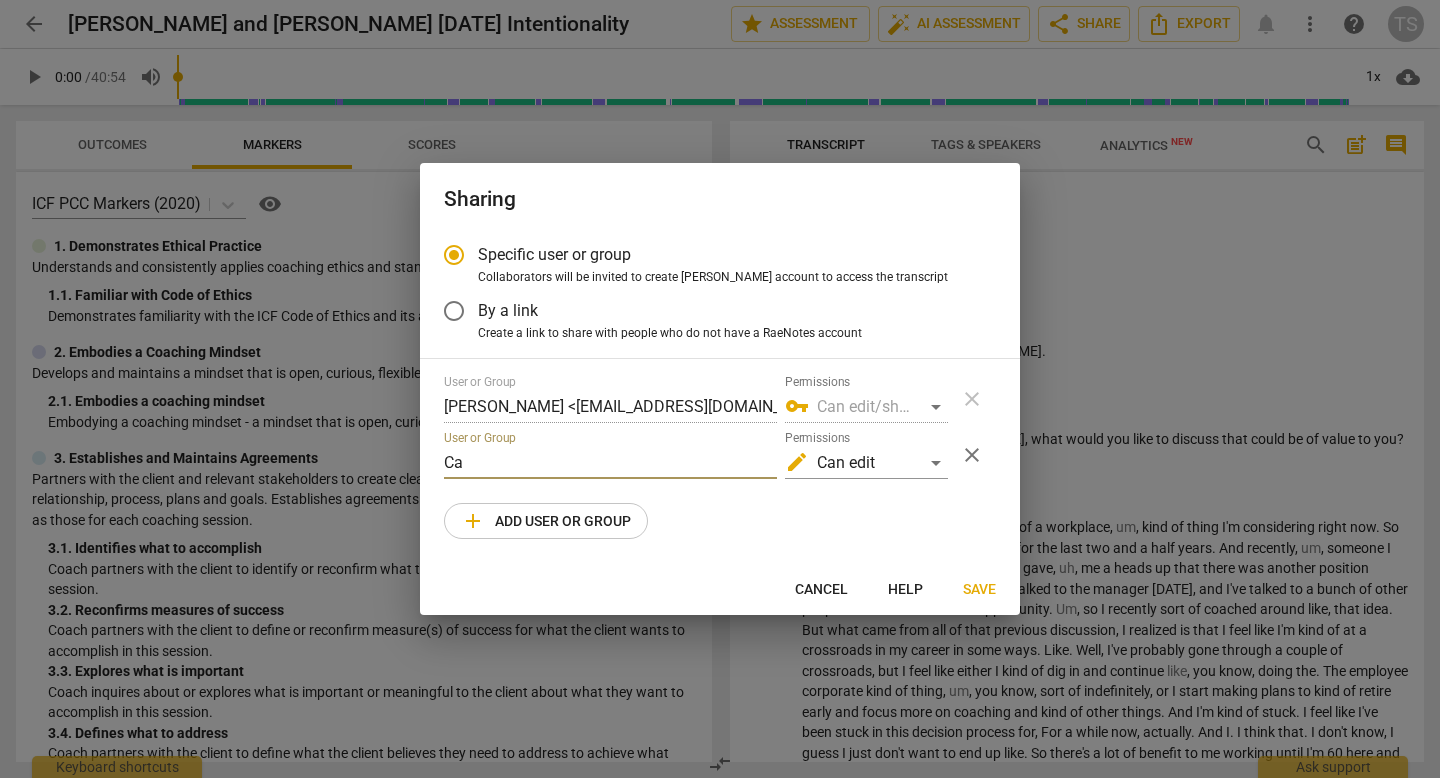 type on "C" 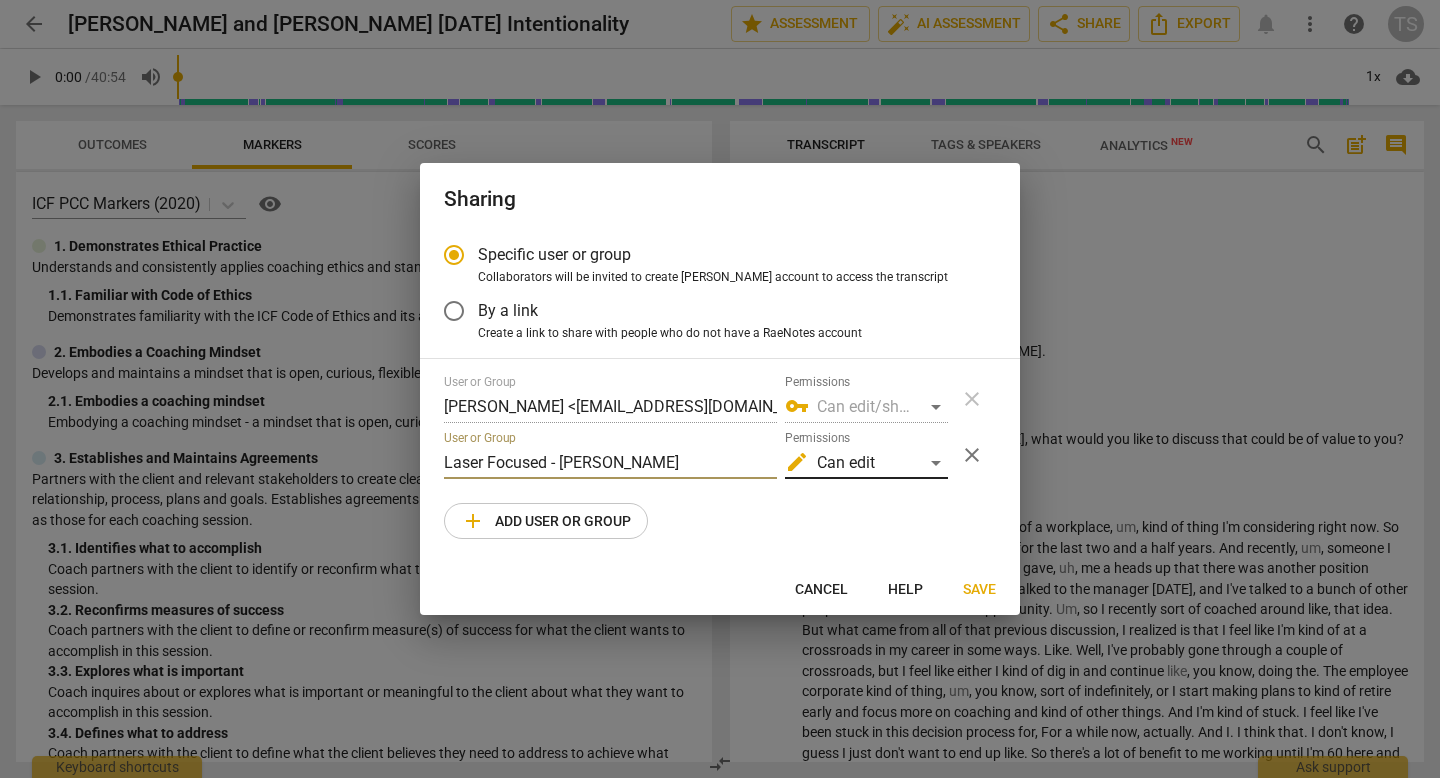 type on "Laser Focused - Carol Mentoring" 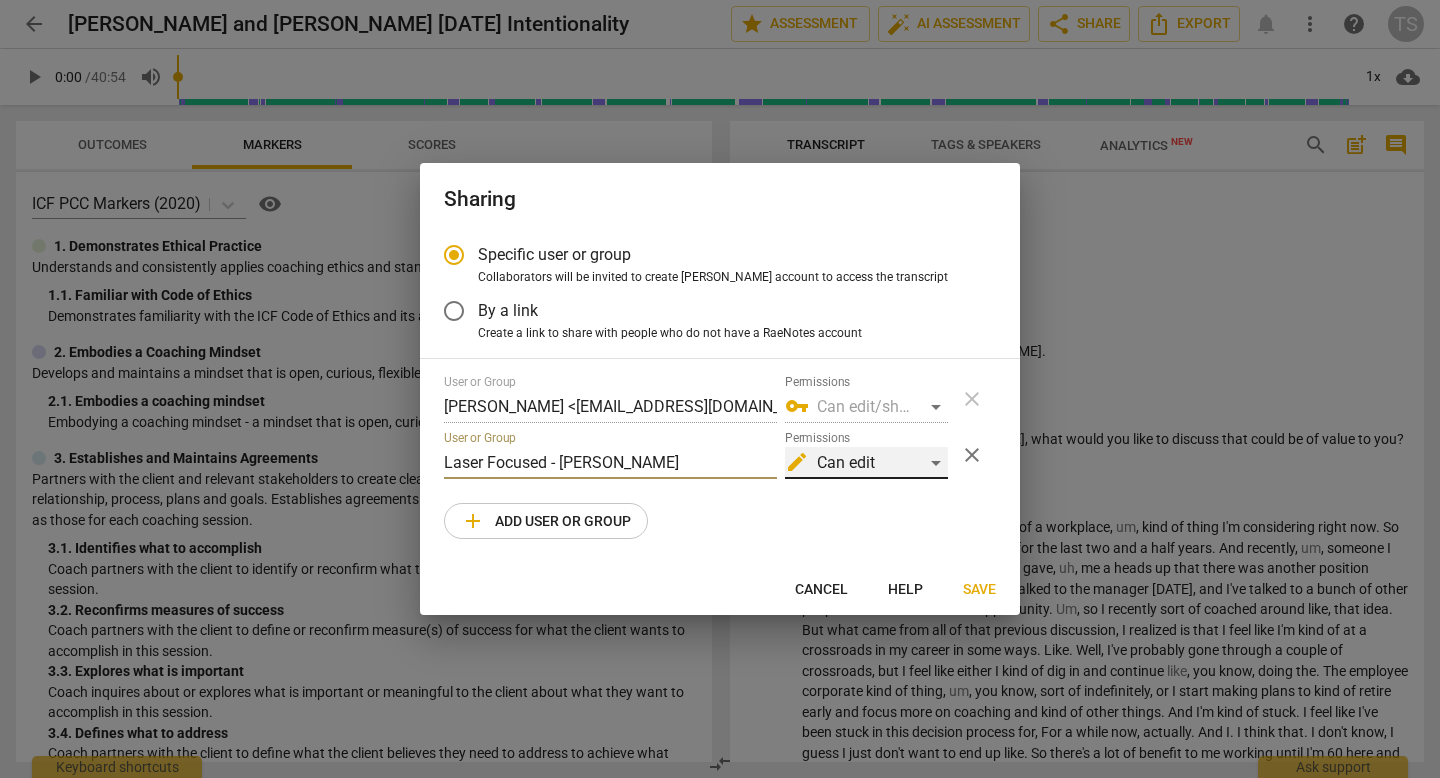 click on "edit Can edit" at bounding box center [866, 463] 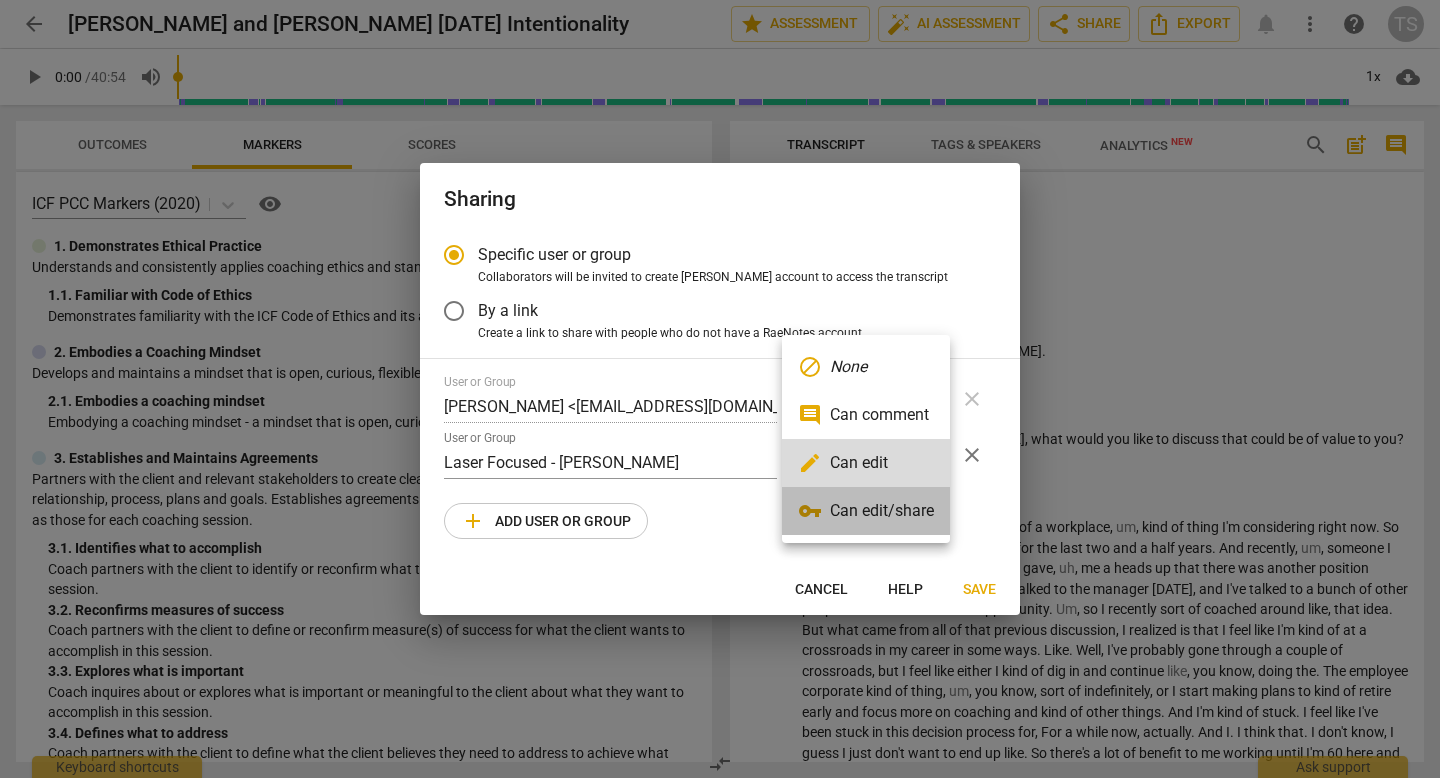 click on "vpn_key Can edit/share" at bounding box center (866, 511) 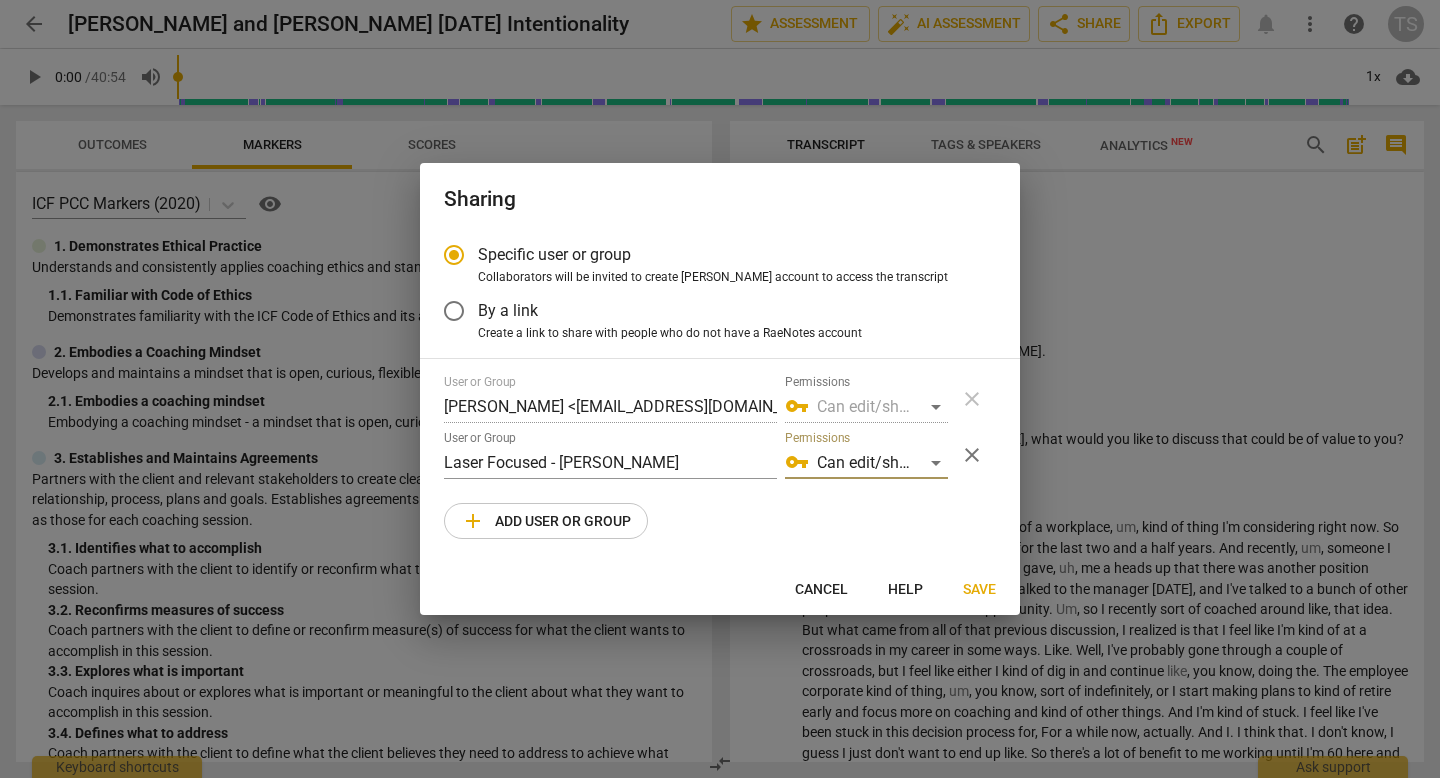 click on "By a link" at bounding box center (454, 311) 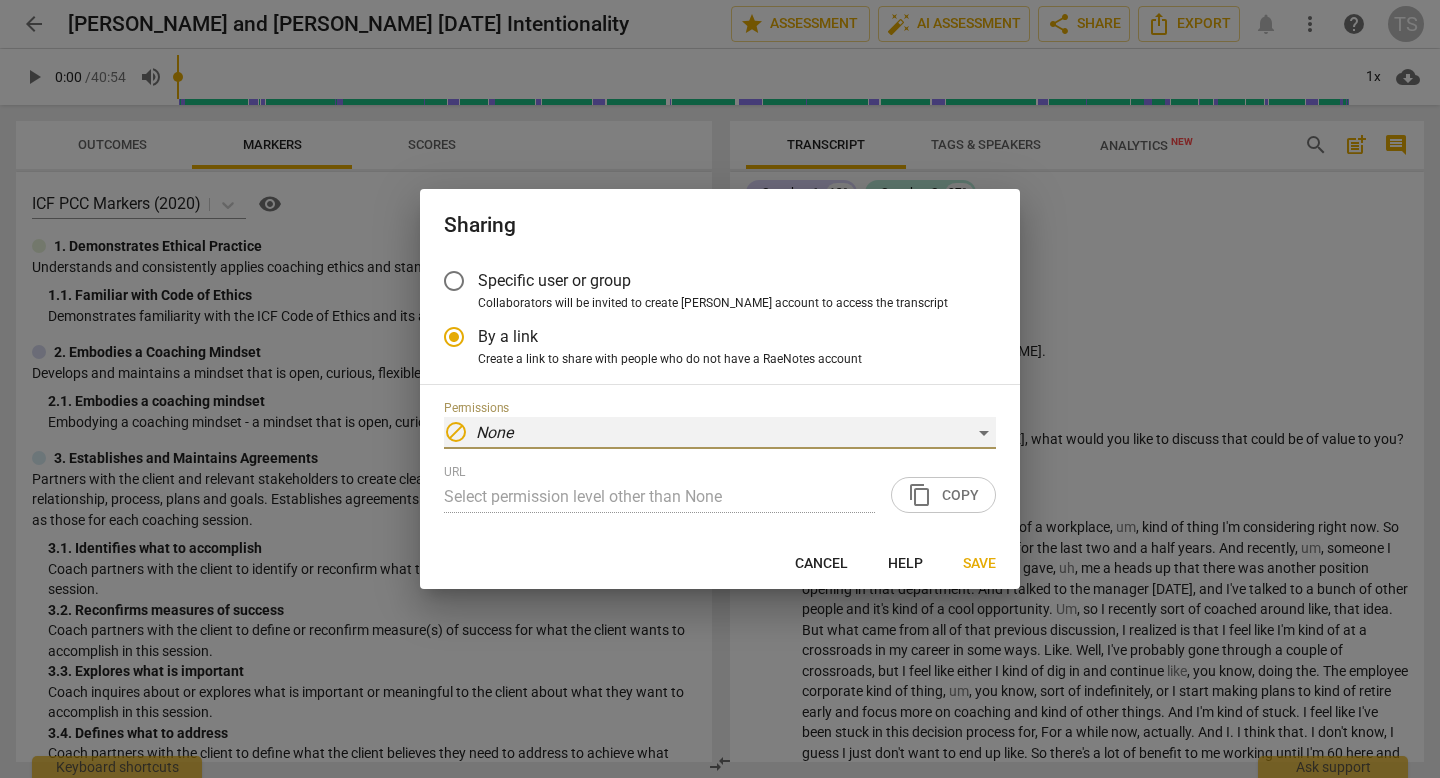 click on "block None" at bounding box center [720, 433] 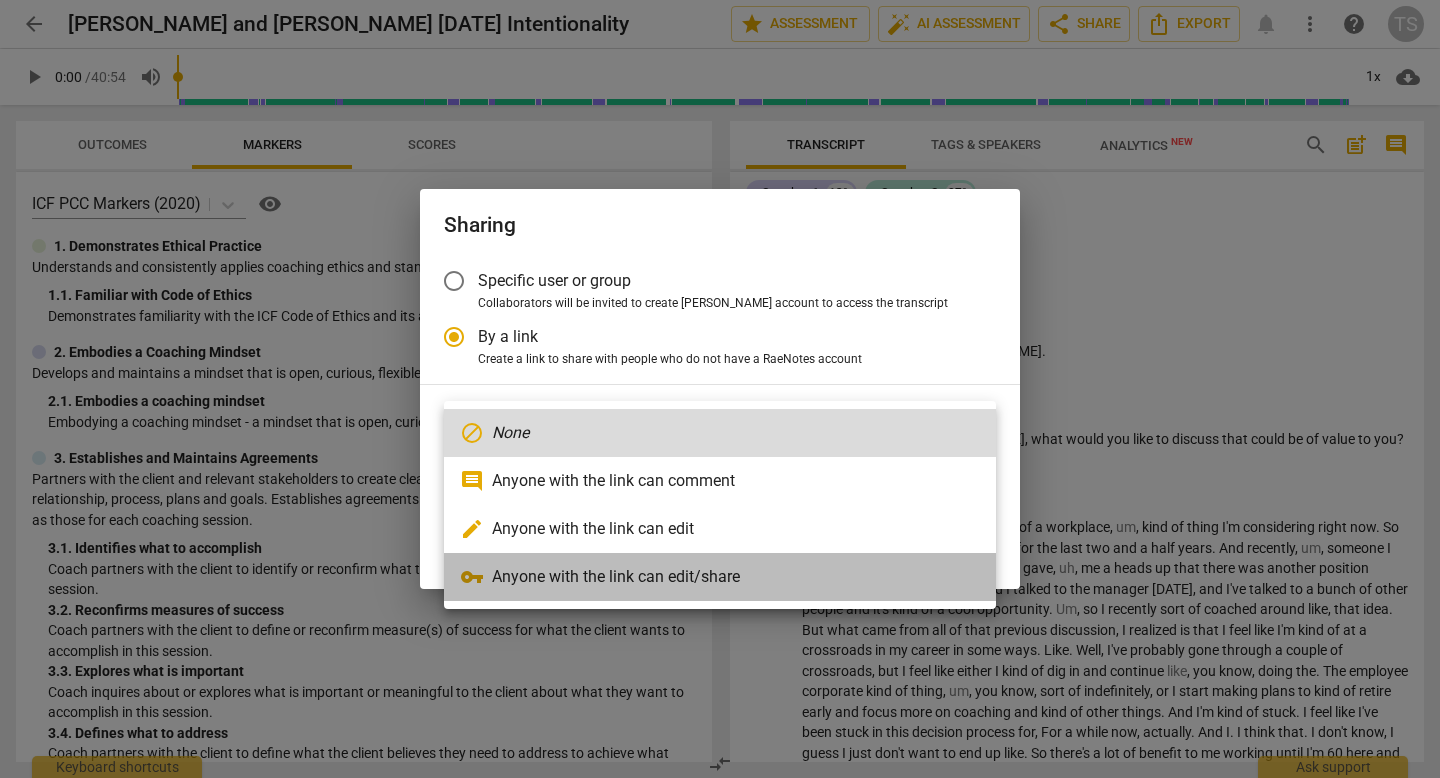 click on "vpn_key Anyone with the link can edit/share" at bounding box center (720, 577) 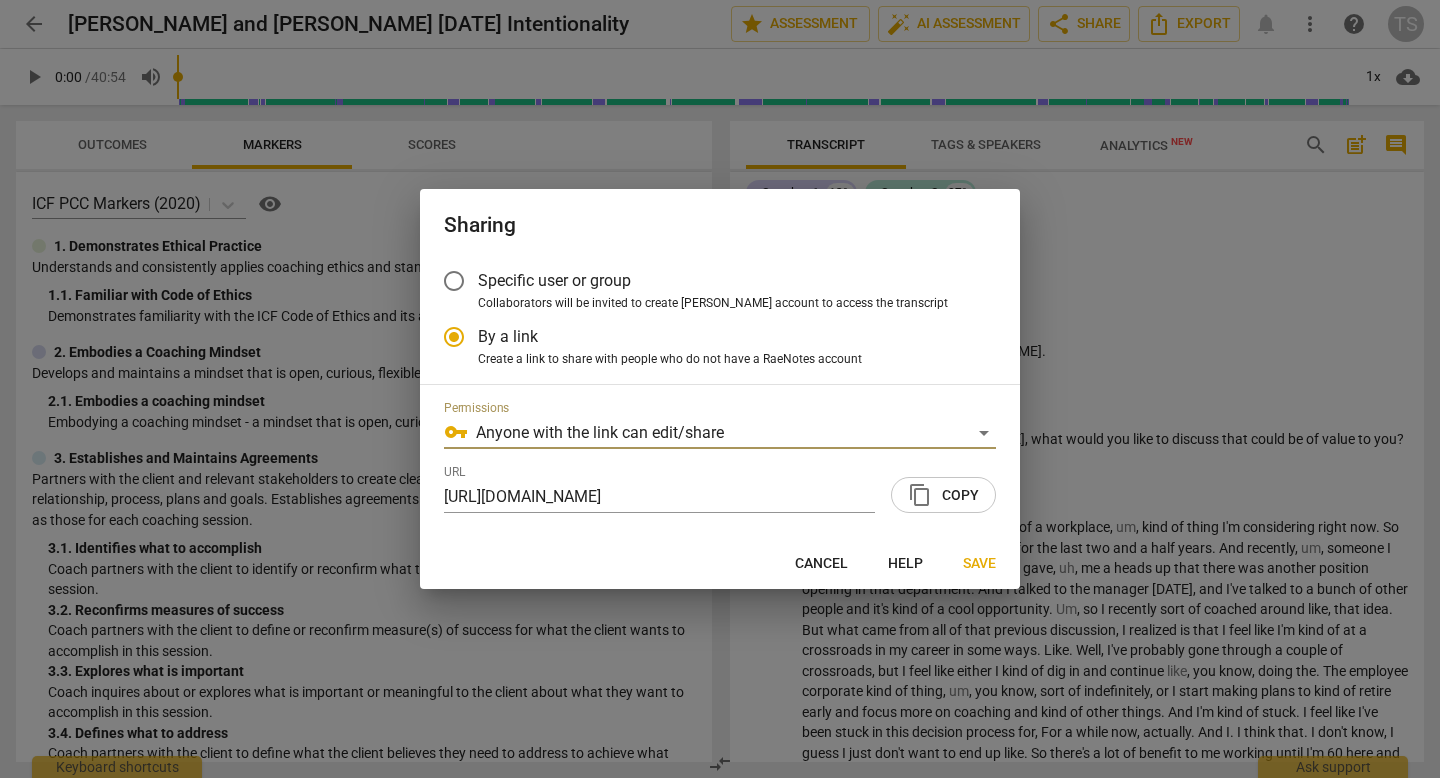 click on "content_copy   Copy" at bounding box center [943, 495] 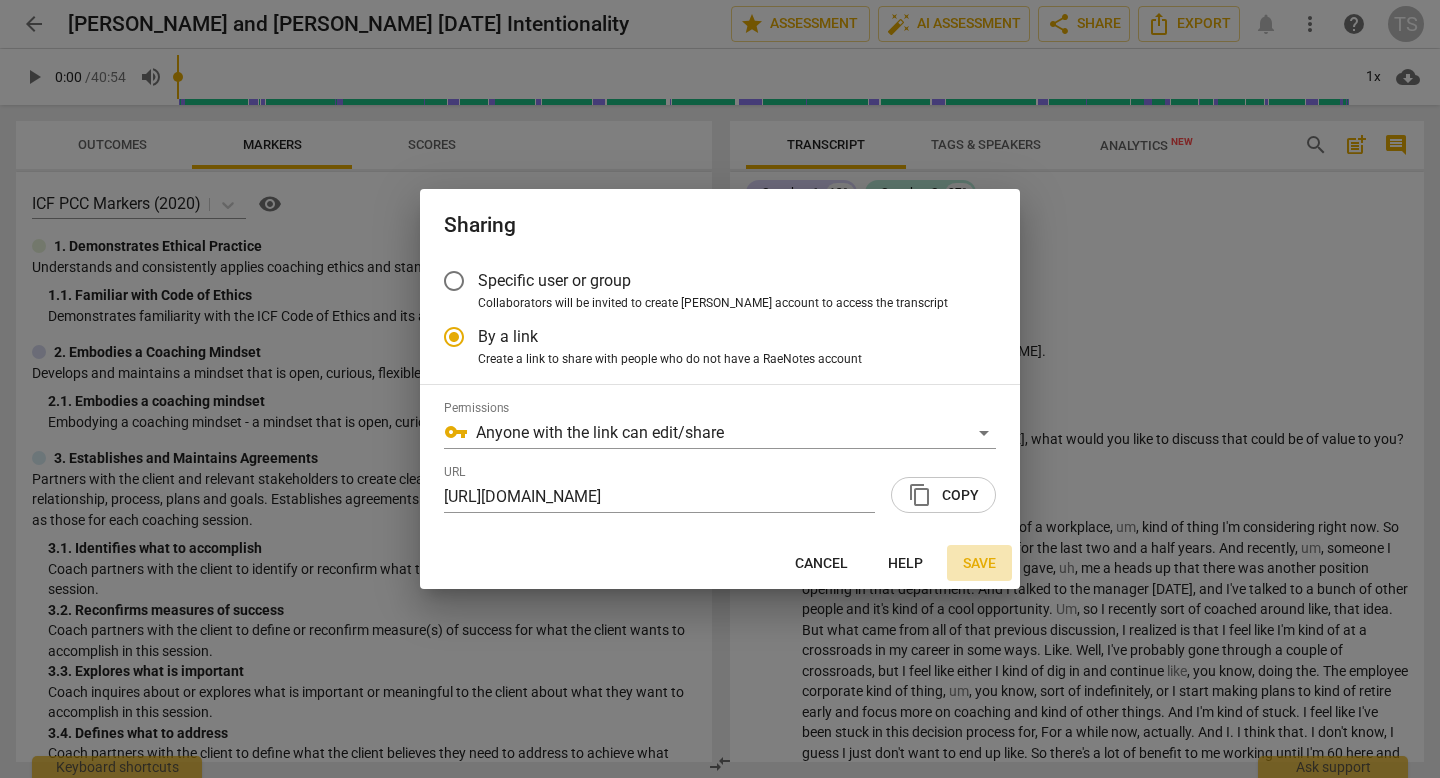 click on "Save" at bounding box center (979, 564) 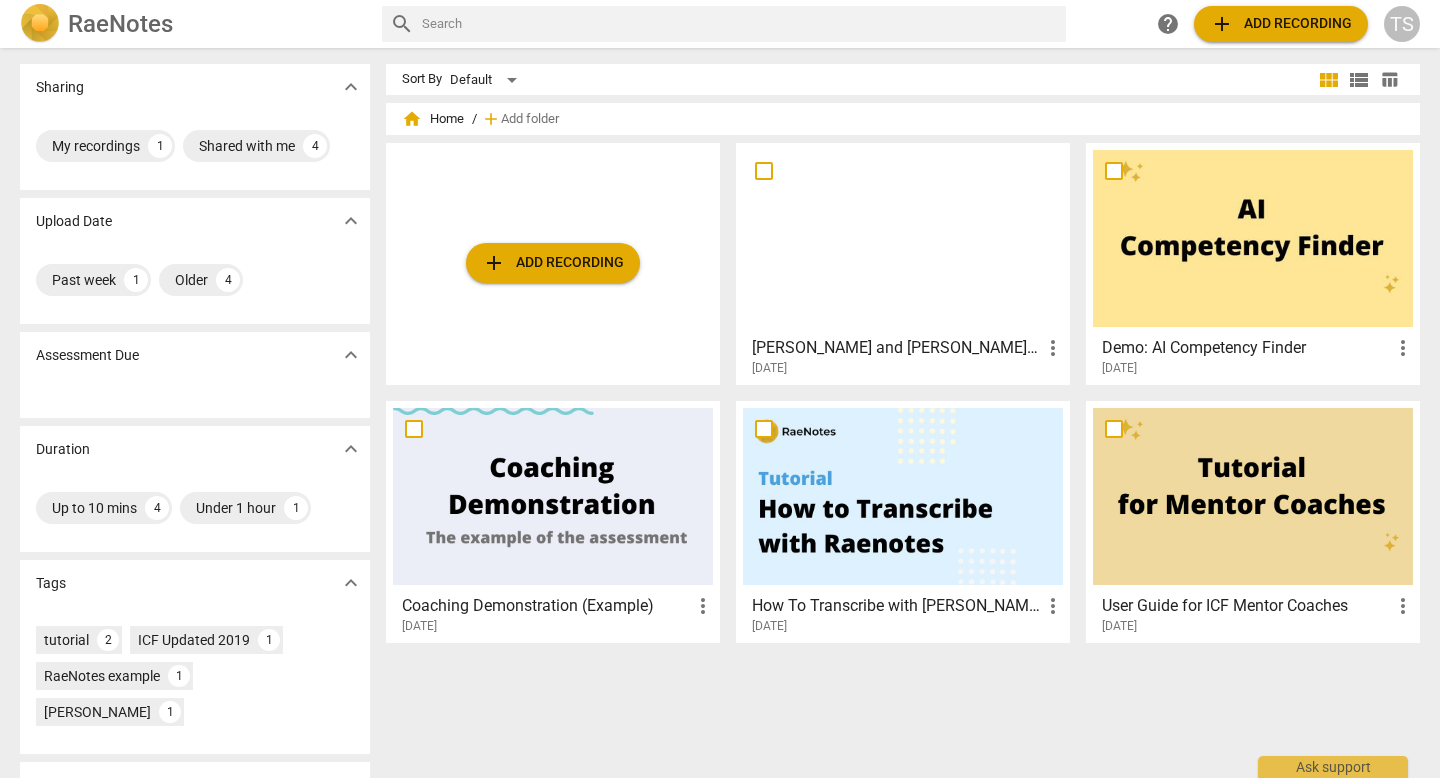 scroll, scrollTop: 0, scrollLeft: 0, axis: both 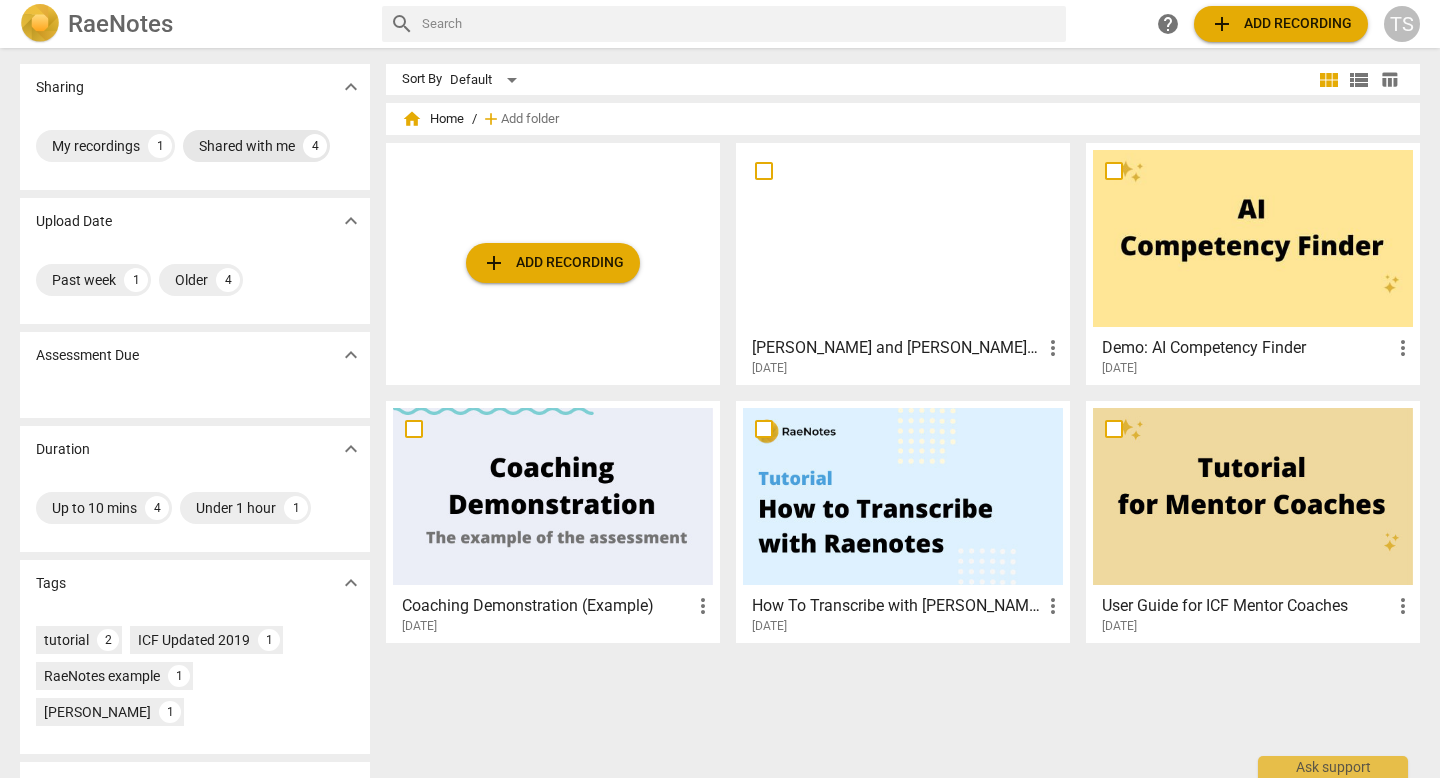 click on "Shared with me" at bounding box center (247, 146) 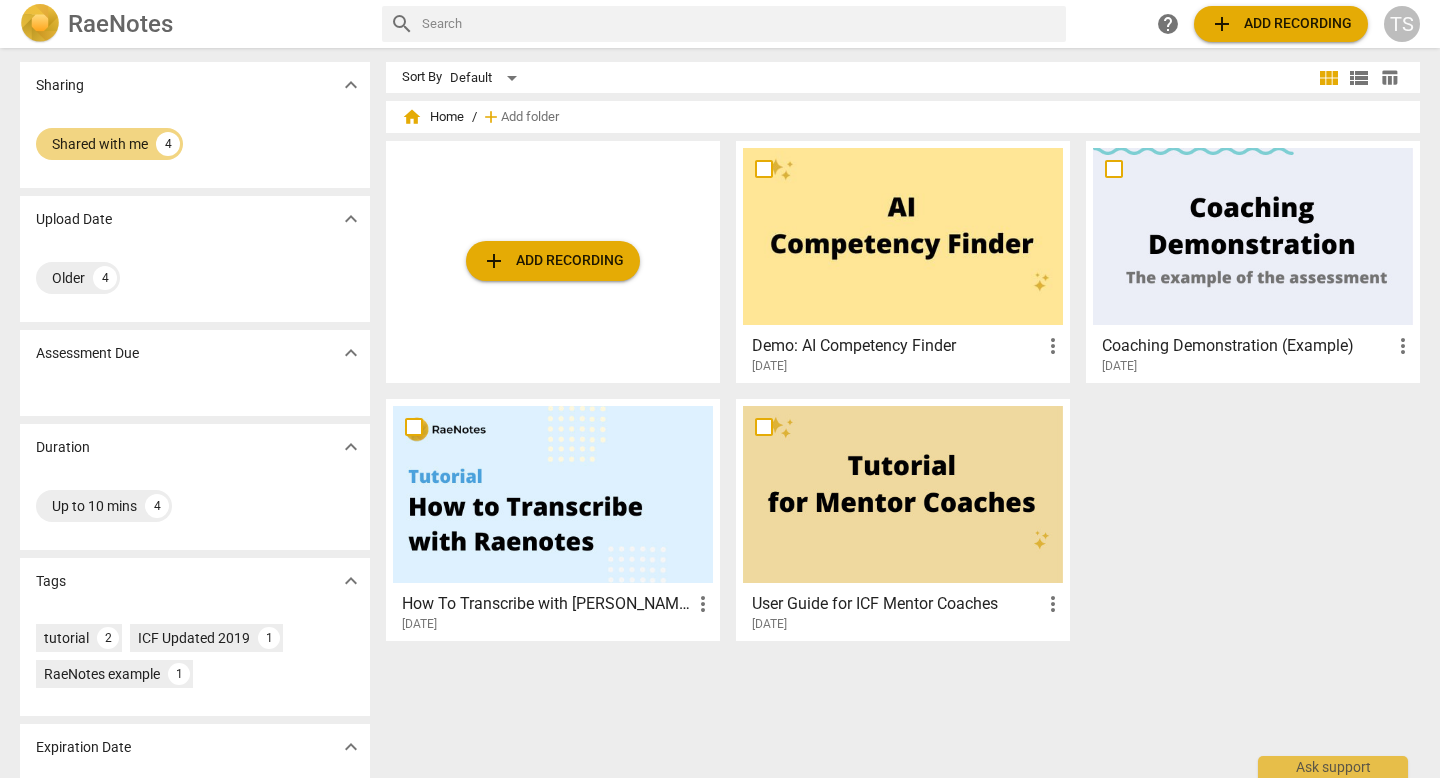 scroll, scrollTop: 0, scrollLeft: 0, axis: both 